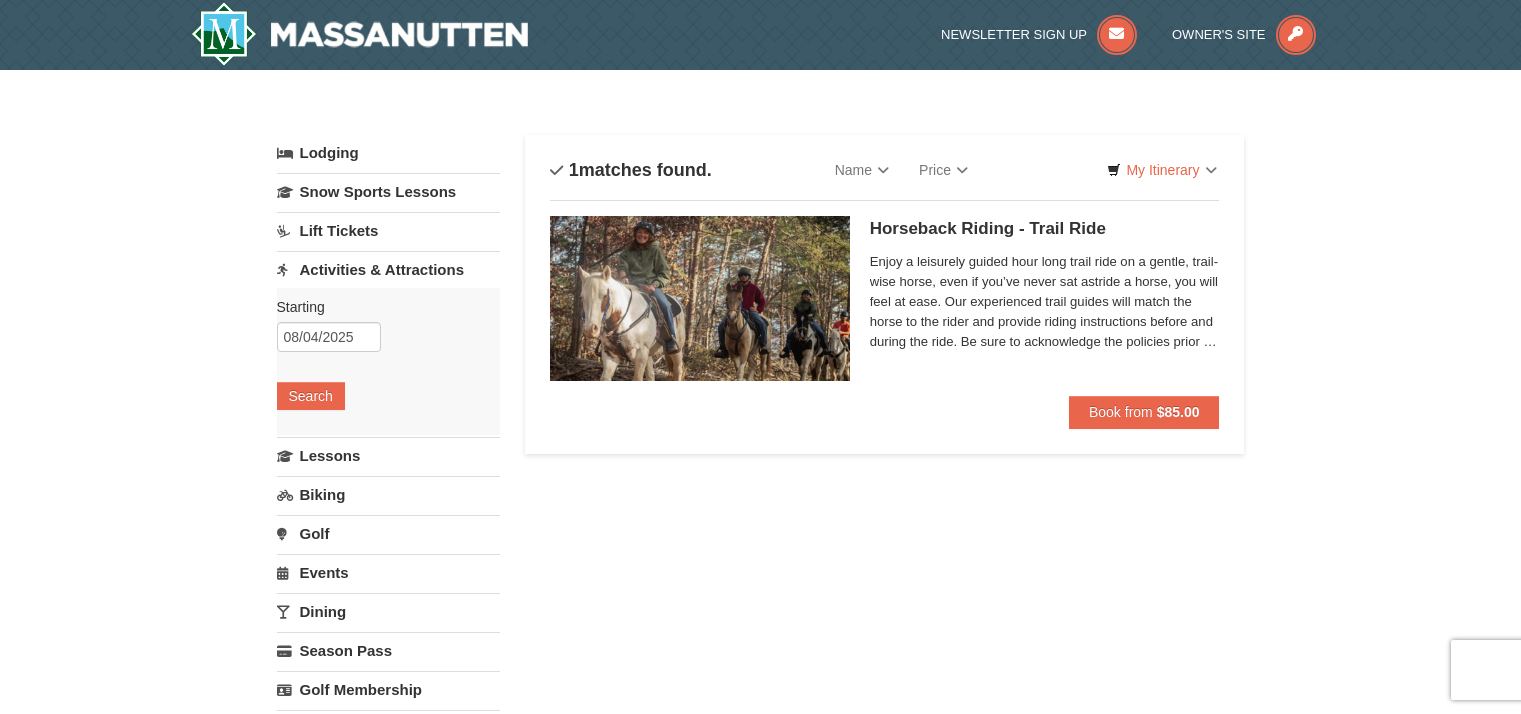 scroll, scrollTop: 0, scrollLeft: 0, axis: both 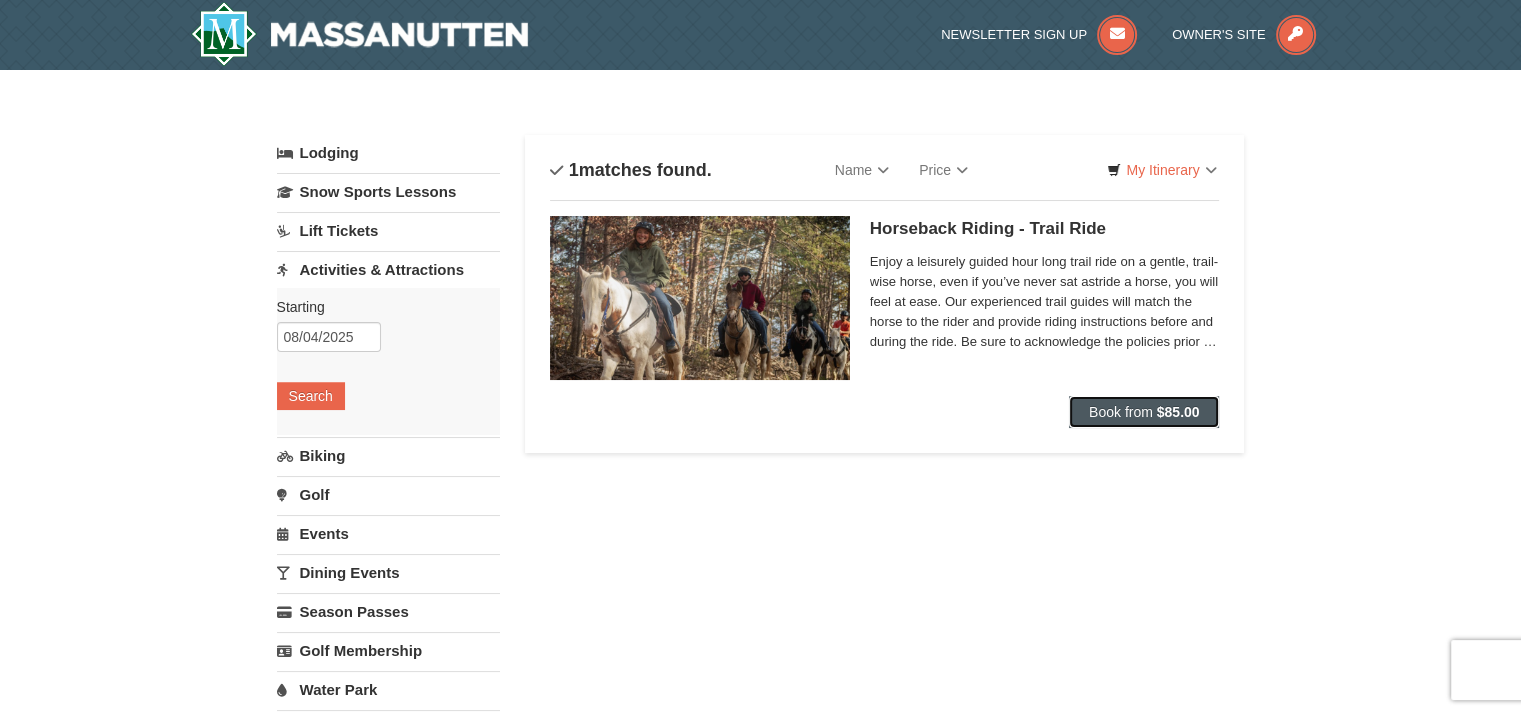 click on "Book from" at bounding box center (1121, 412) 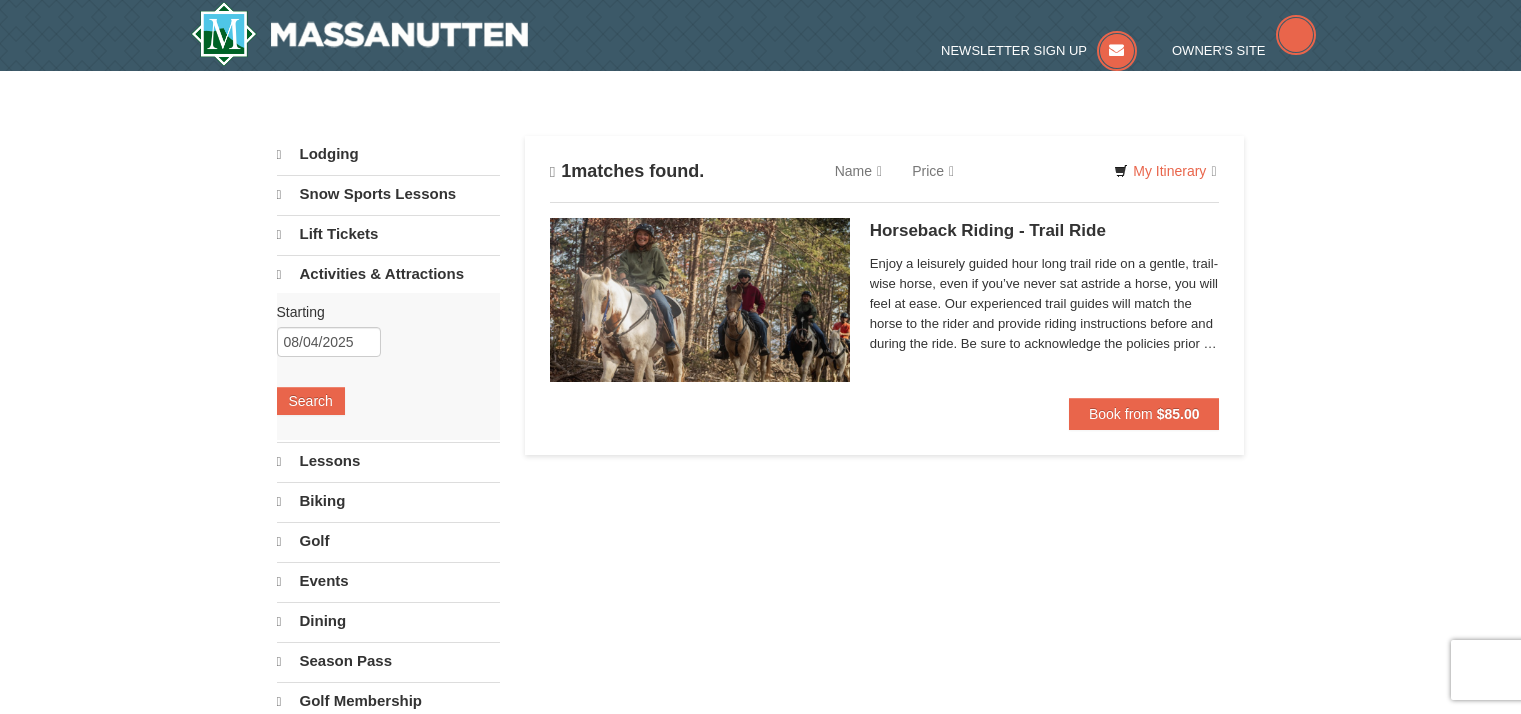 scroll, scrollTop: 0, scrollLeft: 0, axis: both 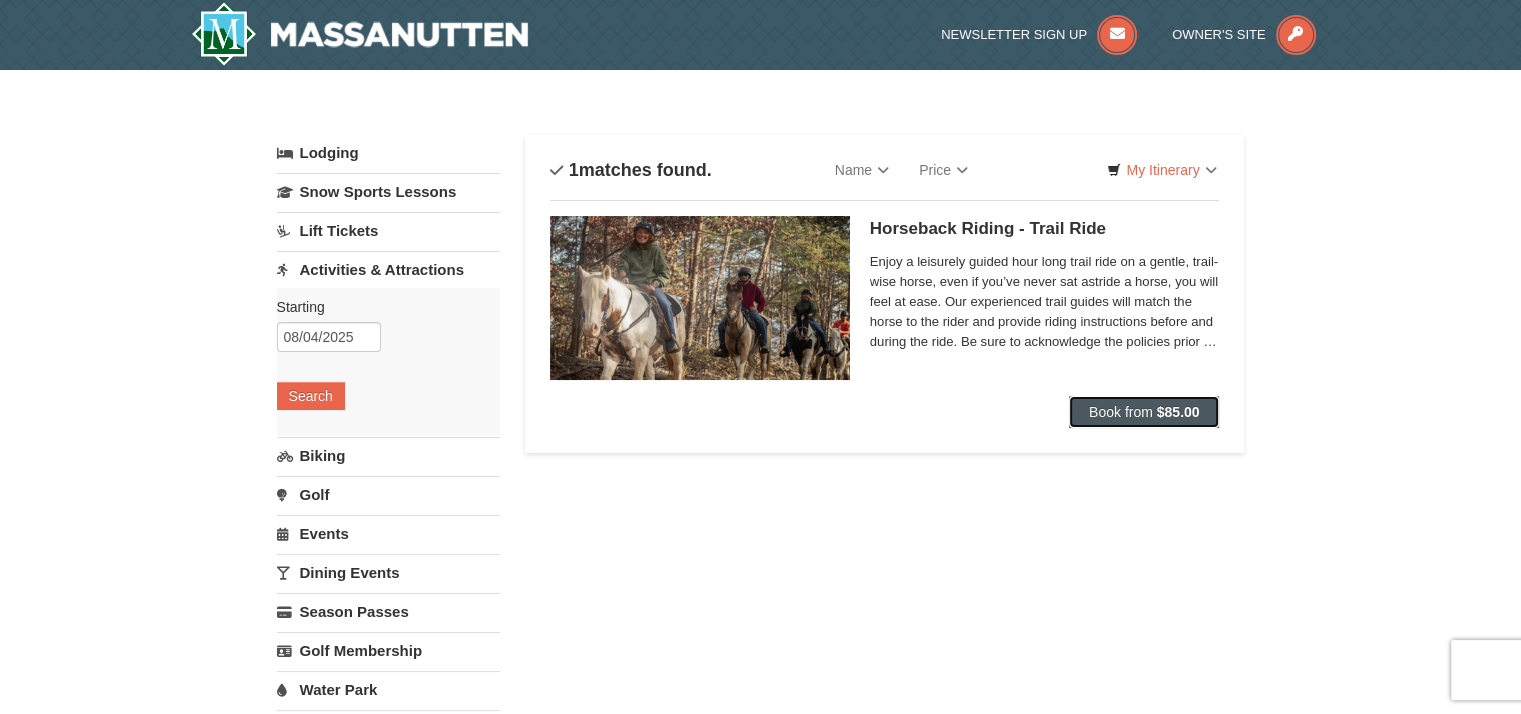 click on "$85.00" at bounding box center [1178, 412] 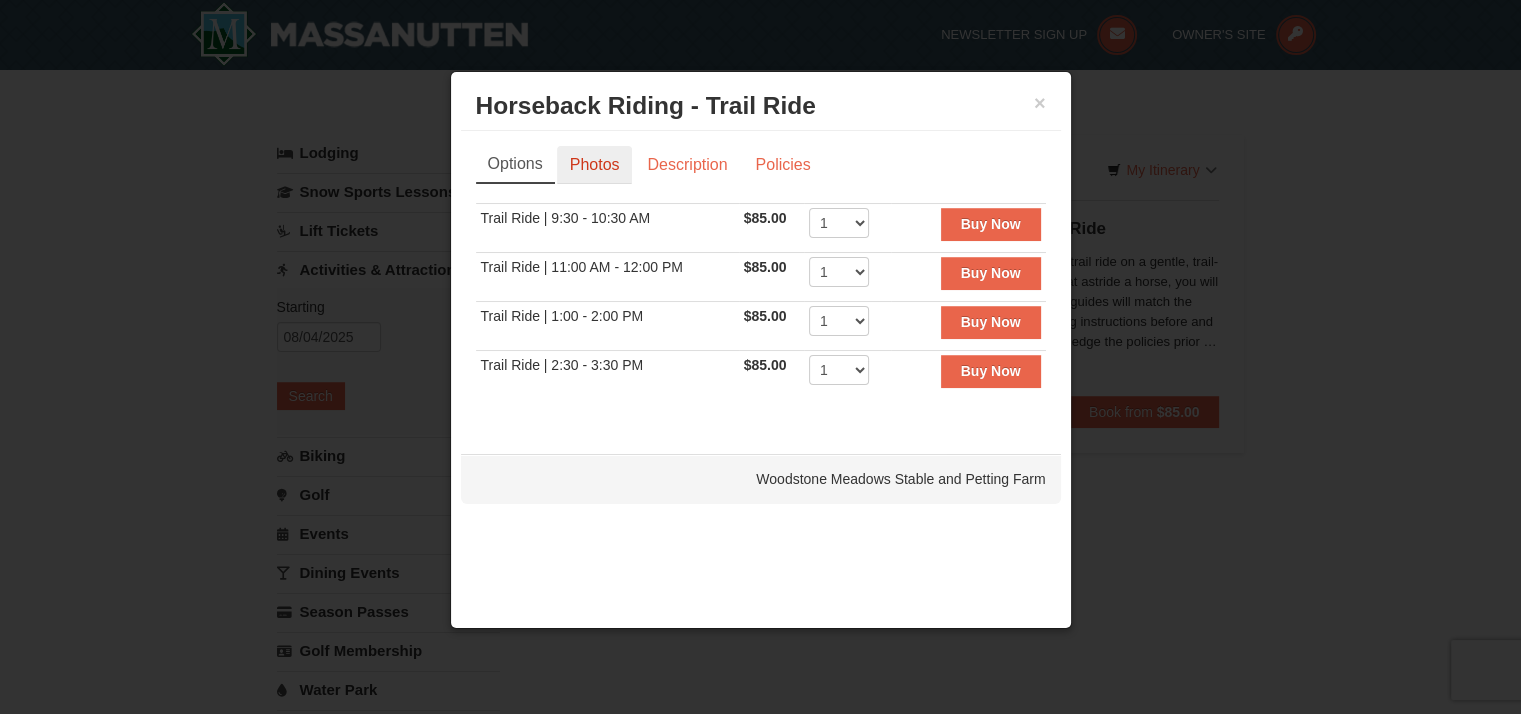 click on "Photos" at bounding box center (595, 165) 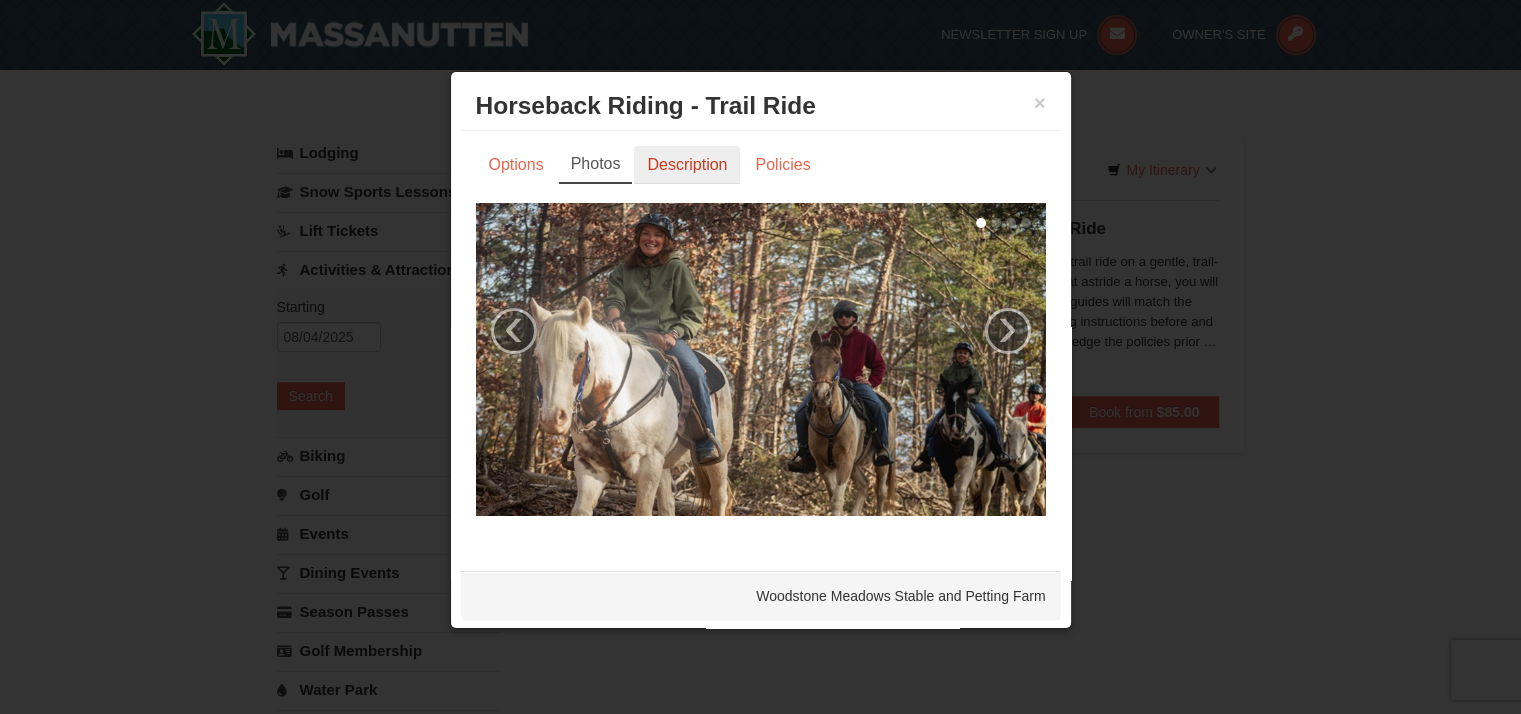 click on "Description" at bounding box center (687, 165) 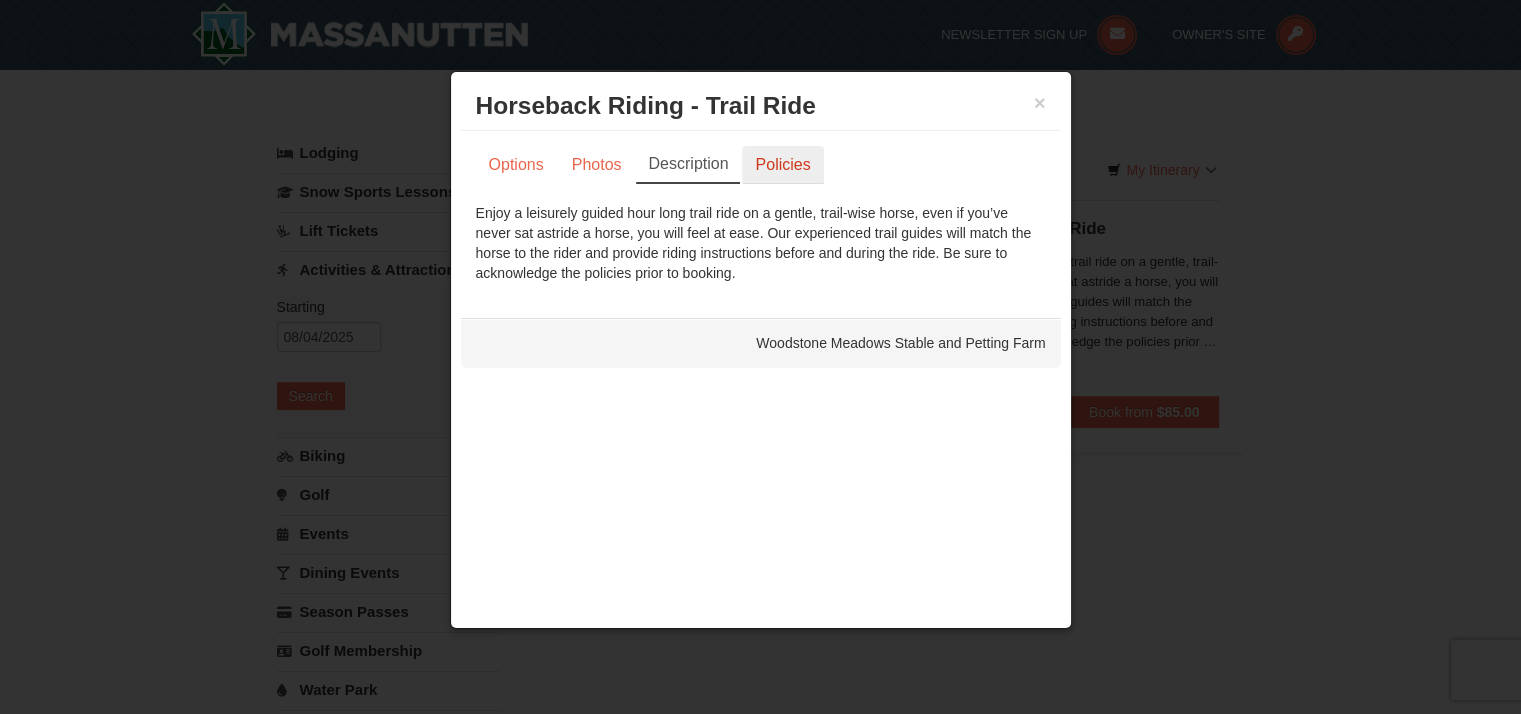 click on "Policies" at bounding box center [782, 165] 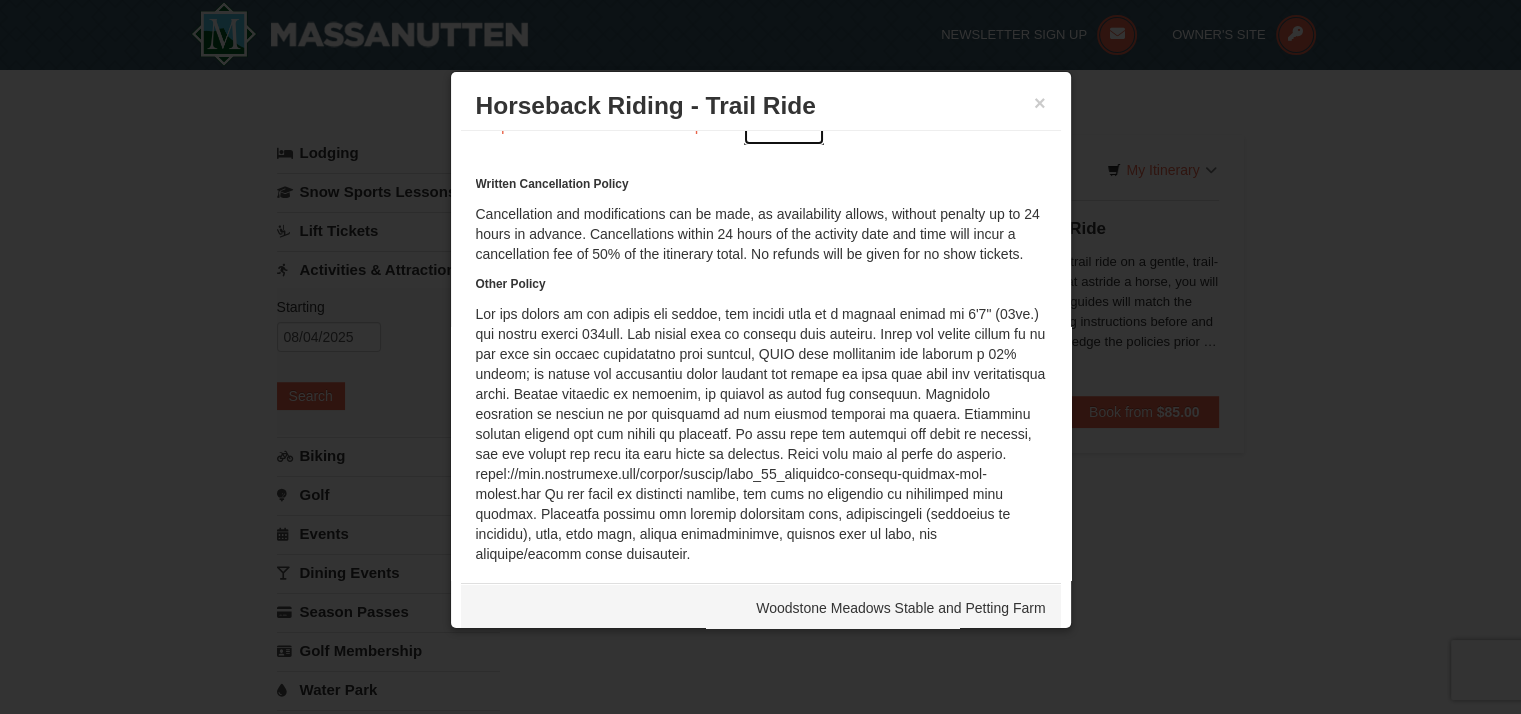 scroll, scrollTop: 75, scrollLeft: 0, axis: vertical 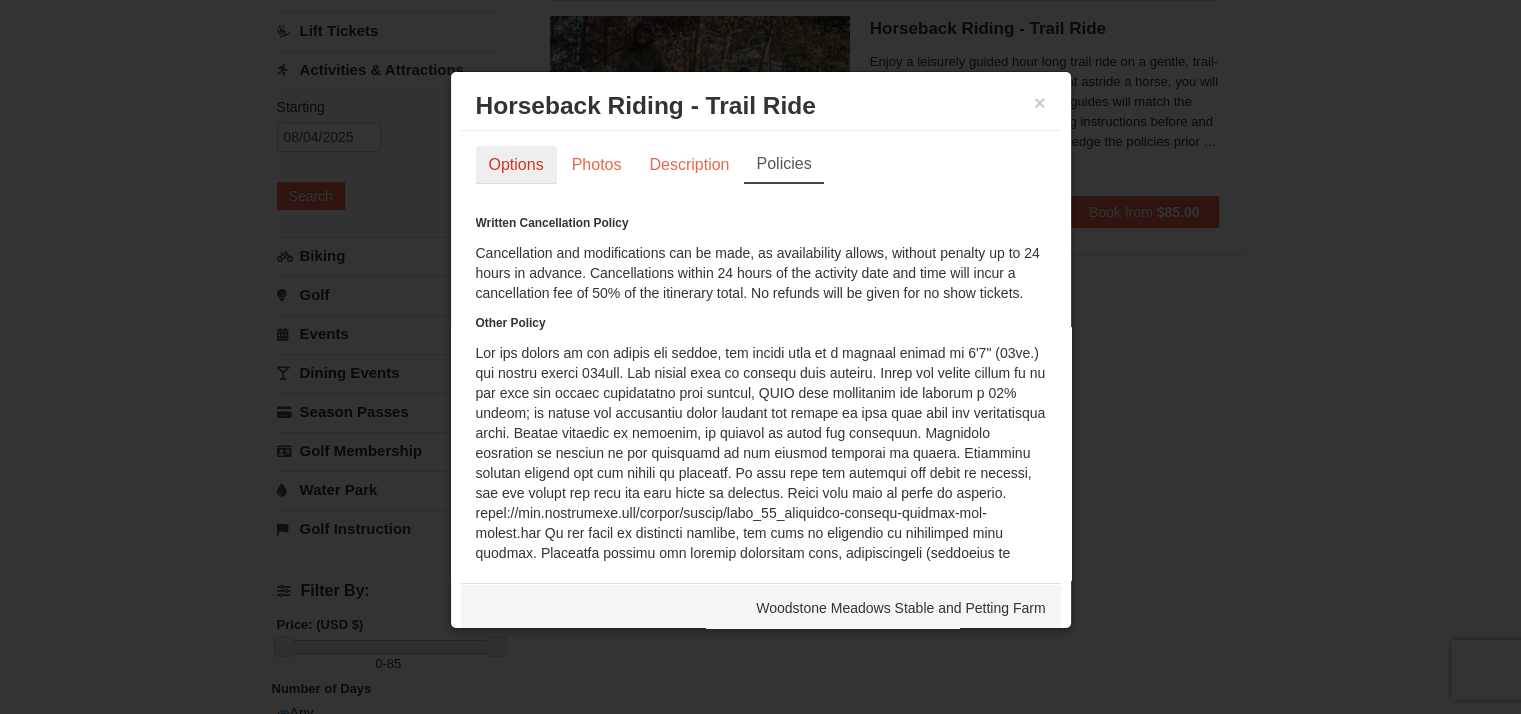 click on "Options" at bounding box center (516, 165) 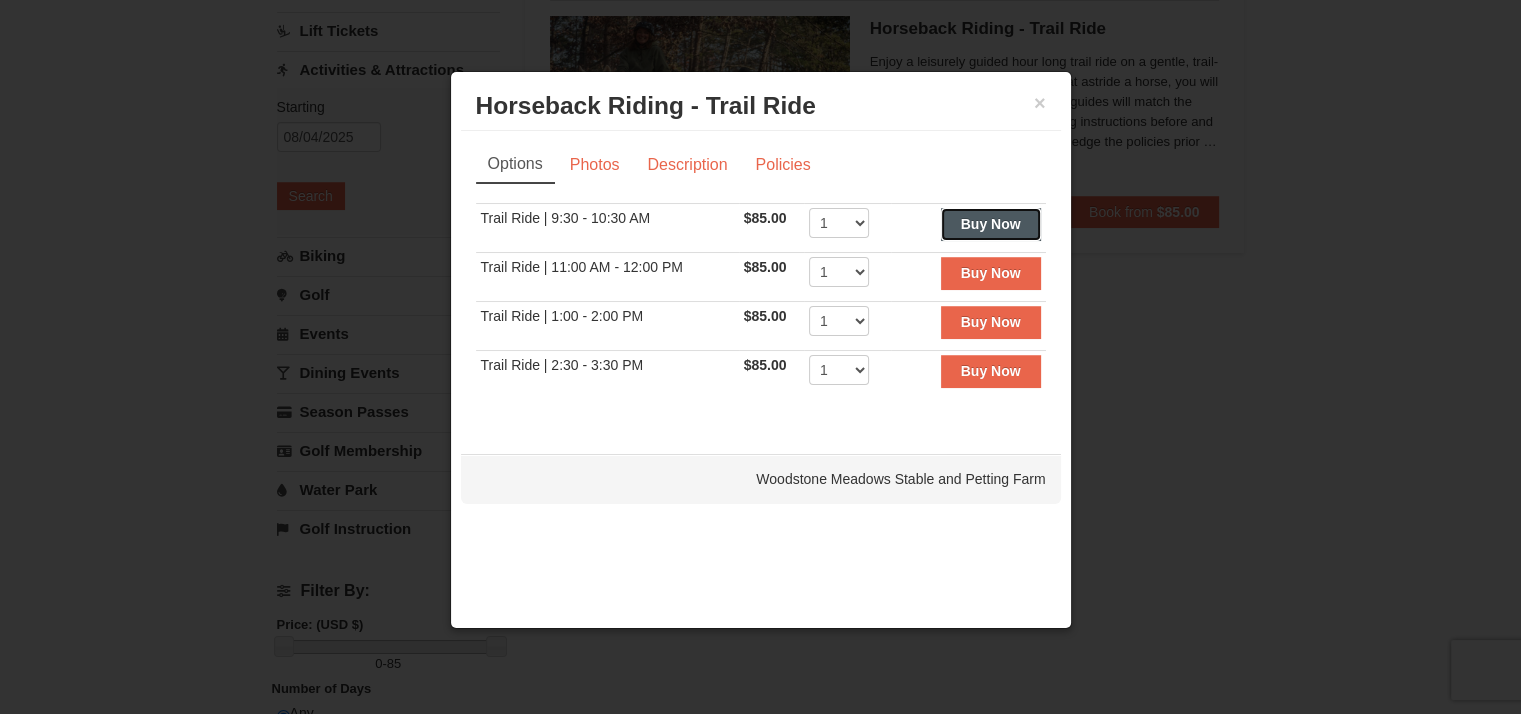 click on "Buy Now" at bounding box center [991, 224] 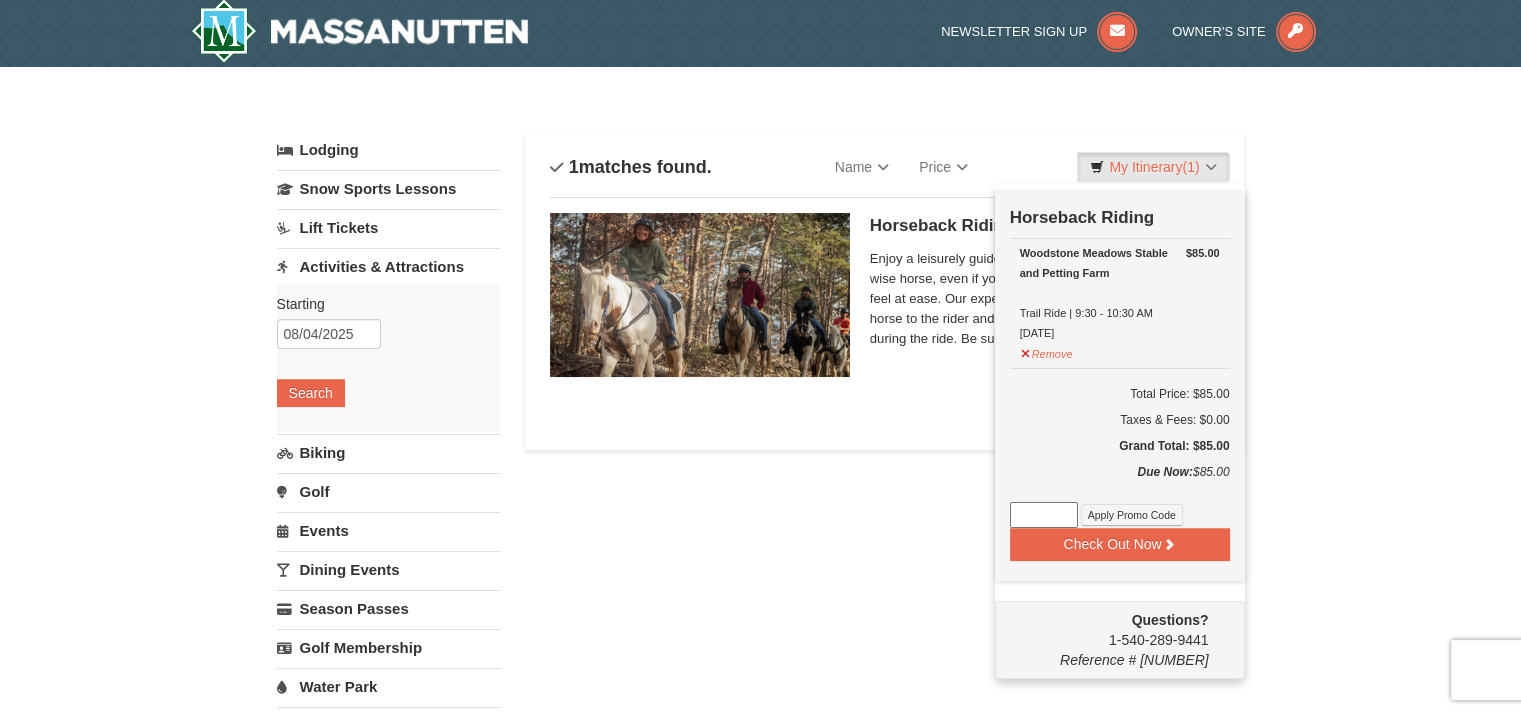 scroll, scrollTop: 6, scrollLeft: 0, axis: vertical 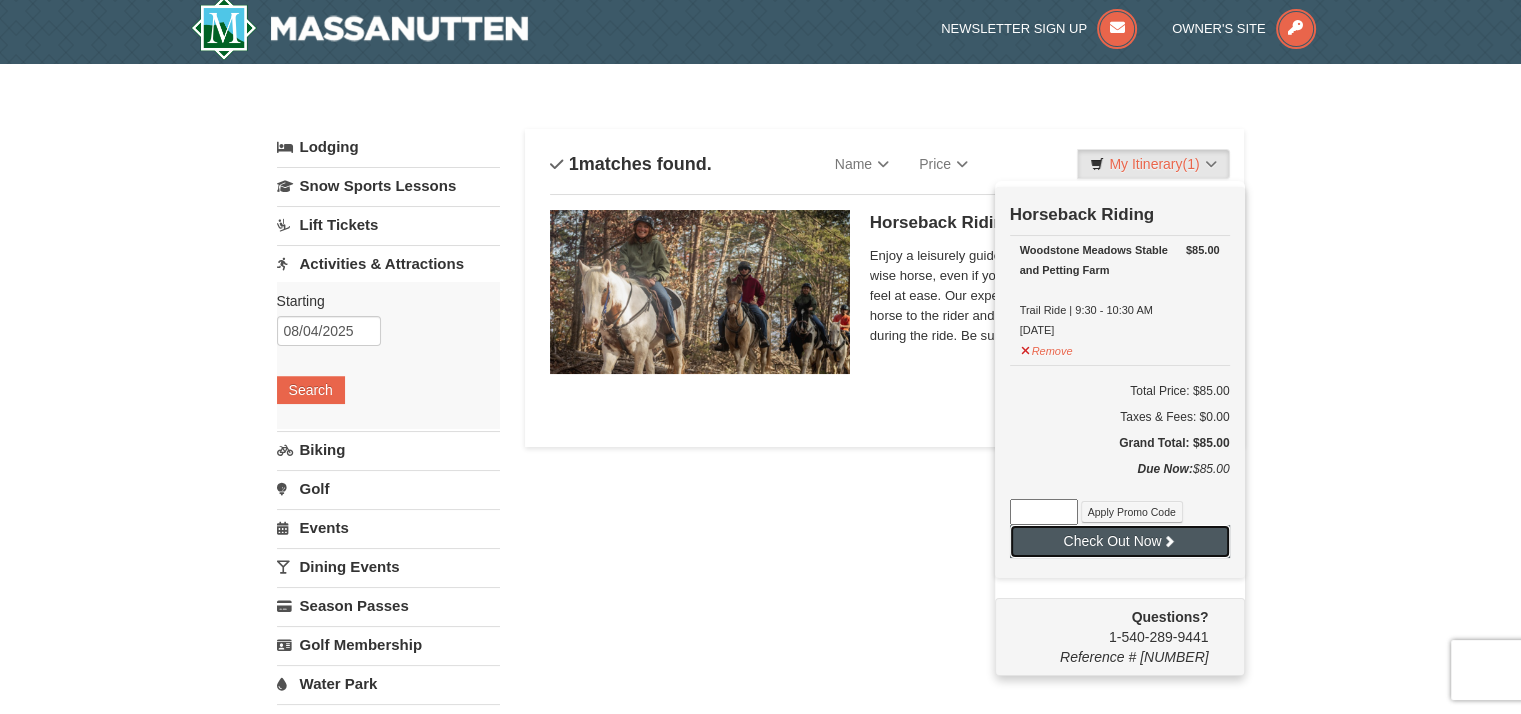 click on "Check Out Now" at bounding box center (1120, 541) 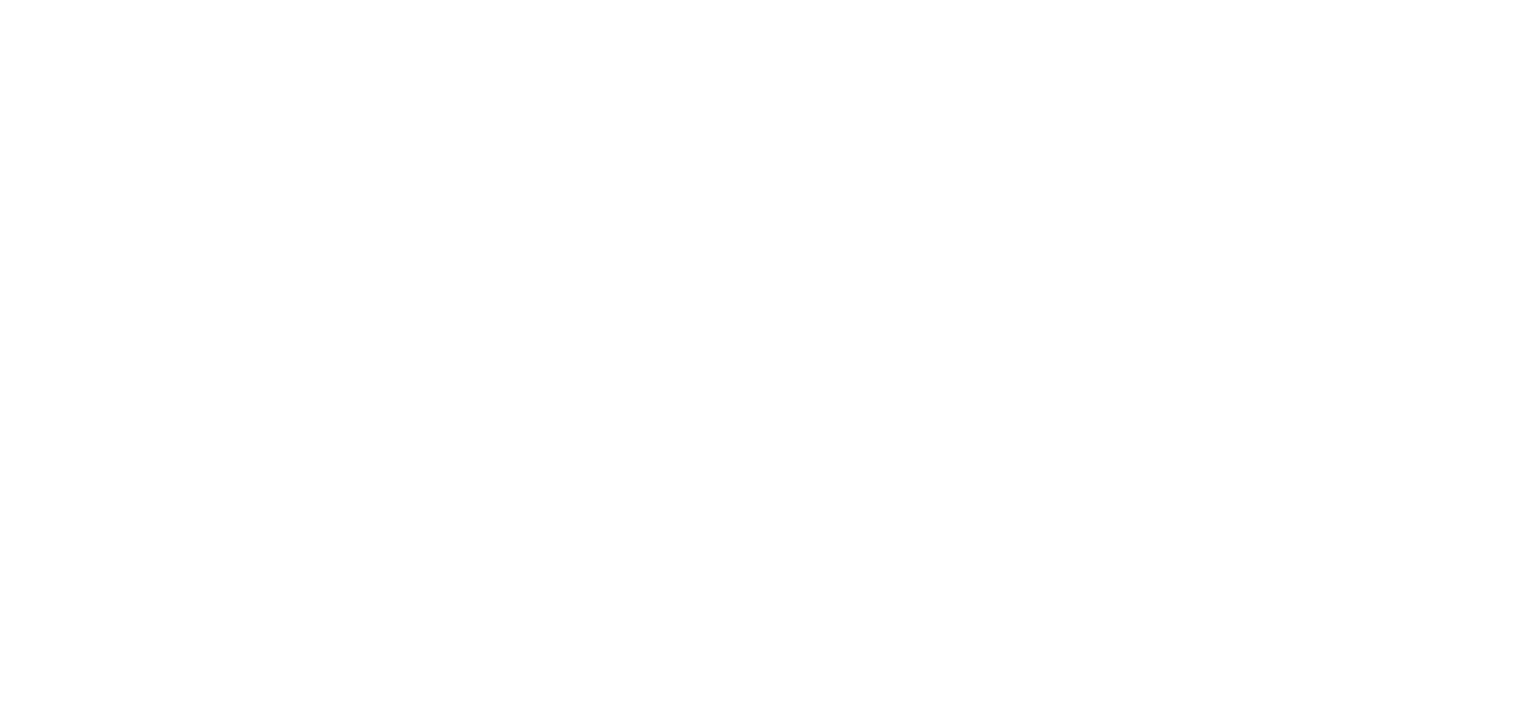 scroll, scrollTop: 0, scrollLeft: 0, axis: both 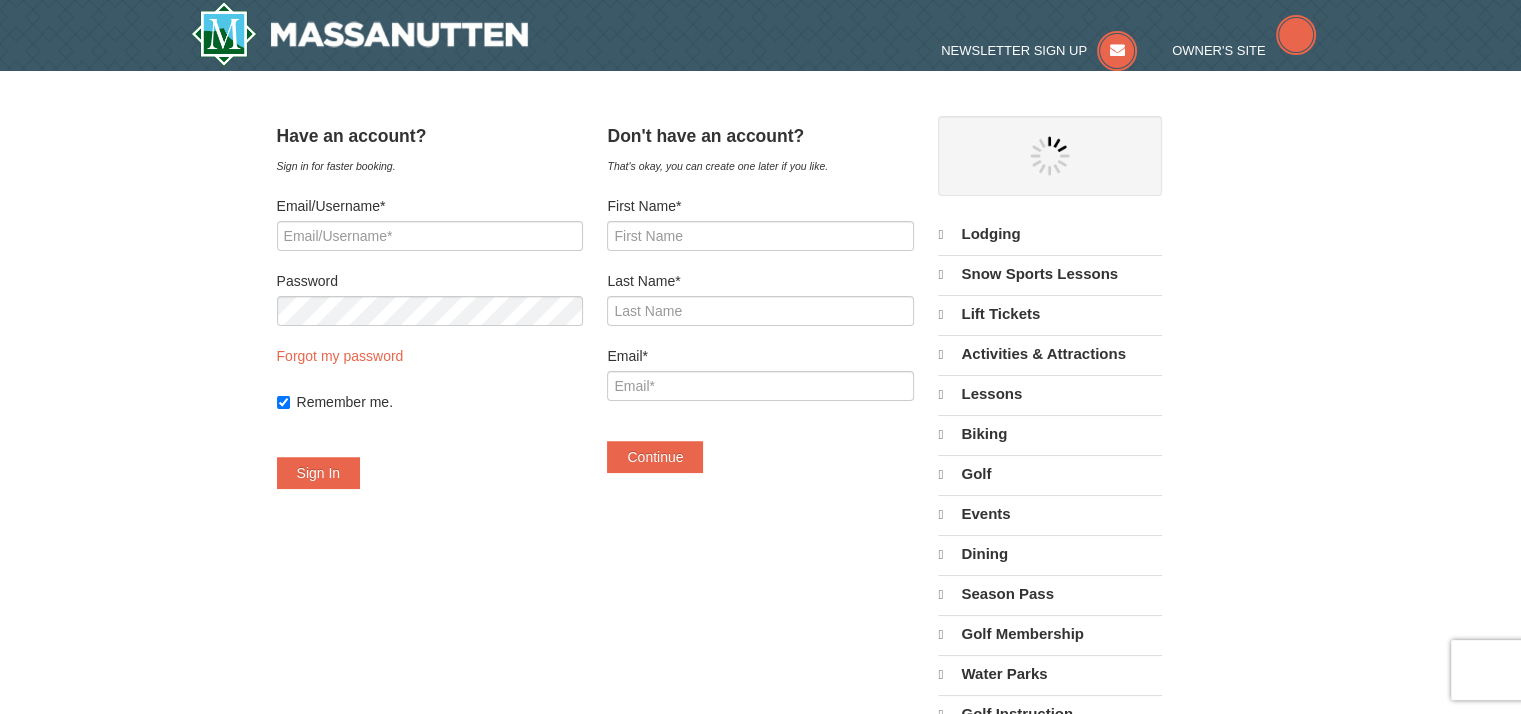 select on "8" 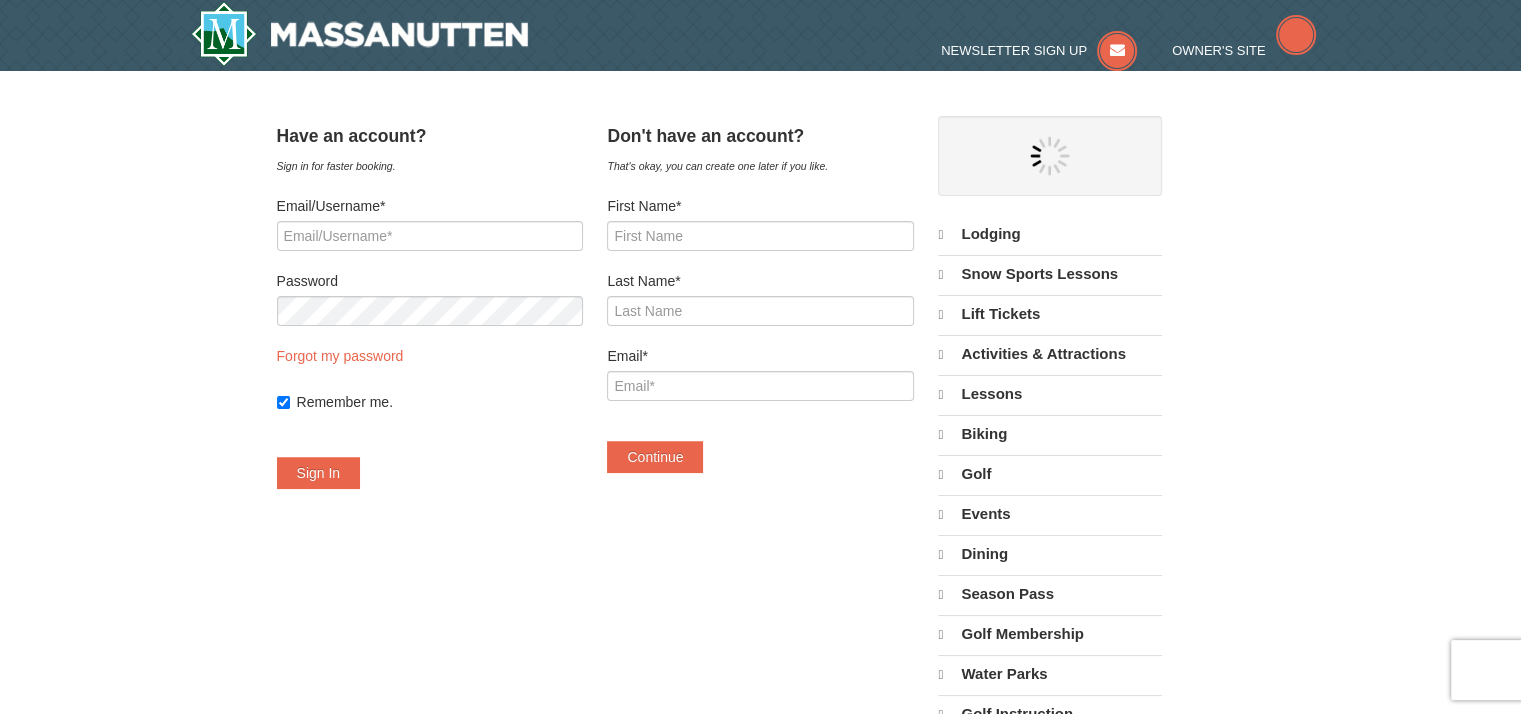 select on "8" 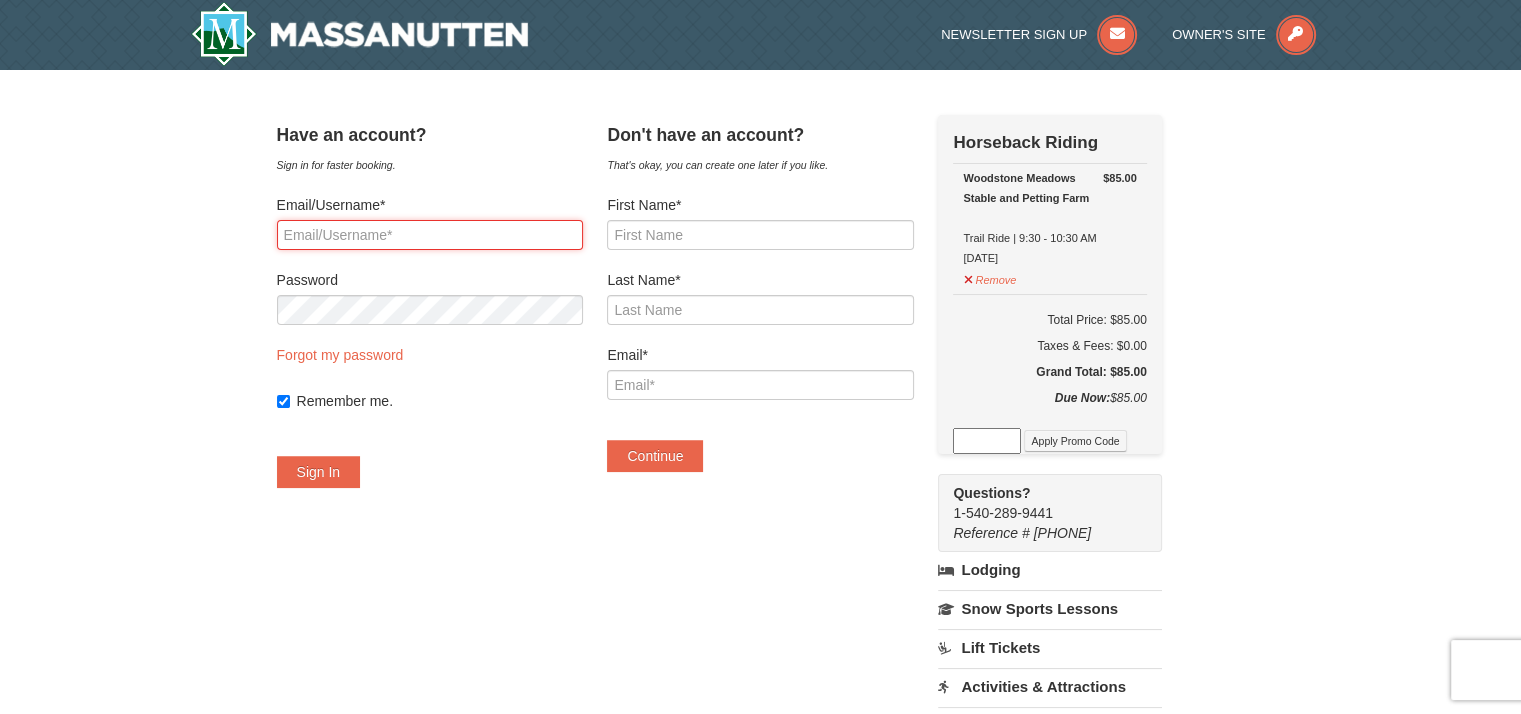 click on "Email/Username*" at bounding box center [430, 235] 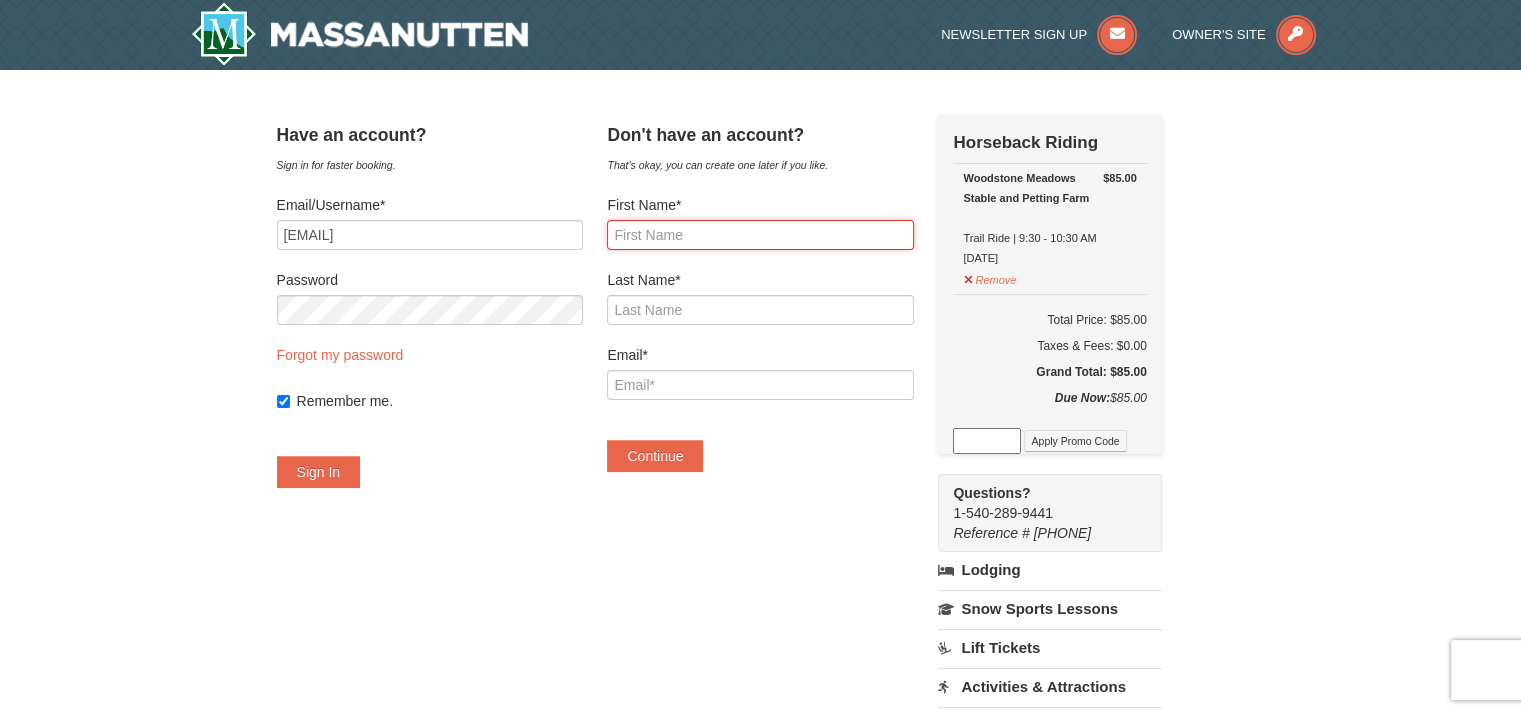 click on "First Name*" at bounding box center [760, 235] 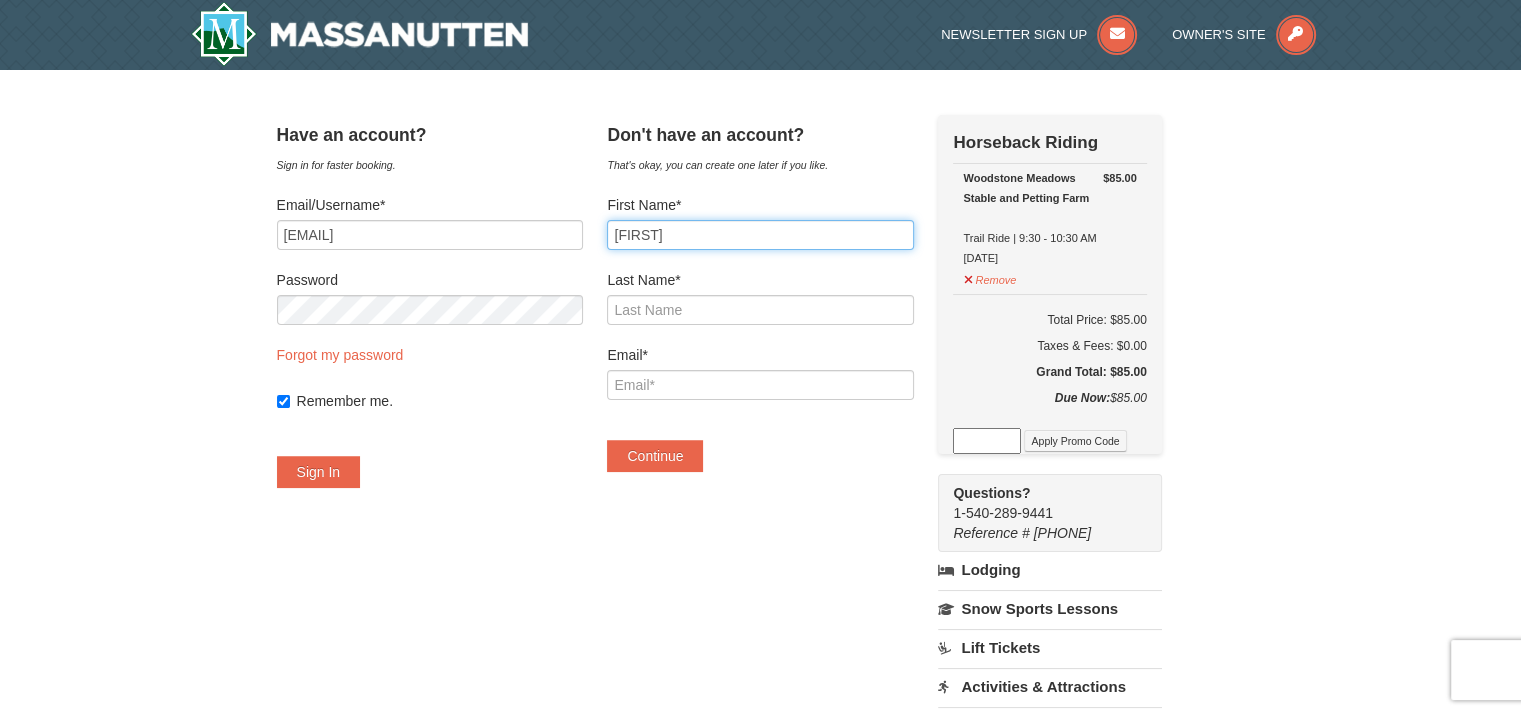 type on "Rachel" 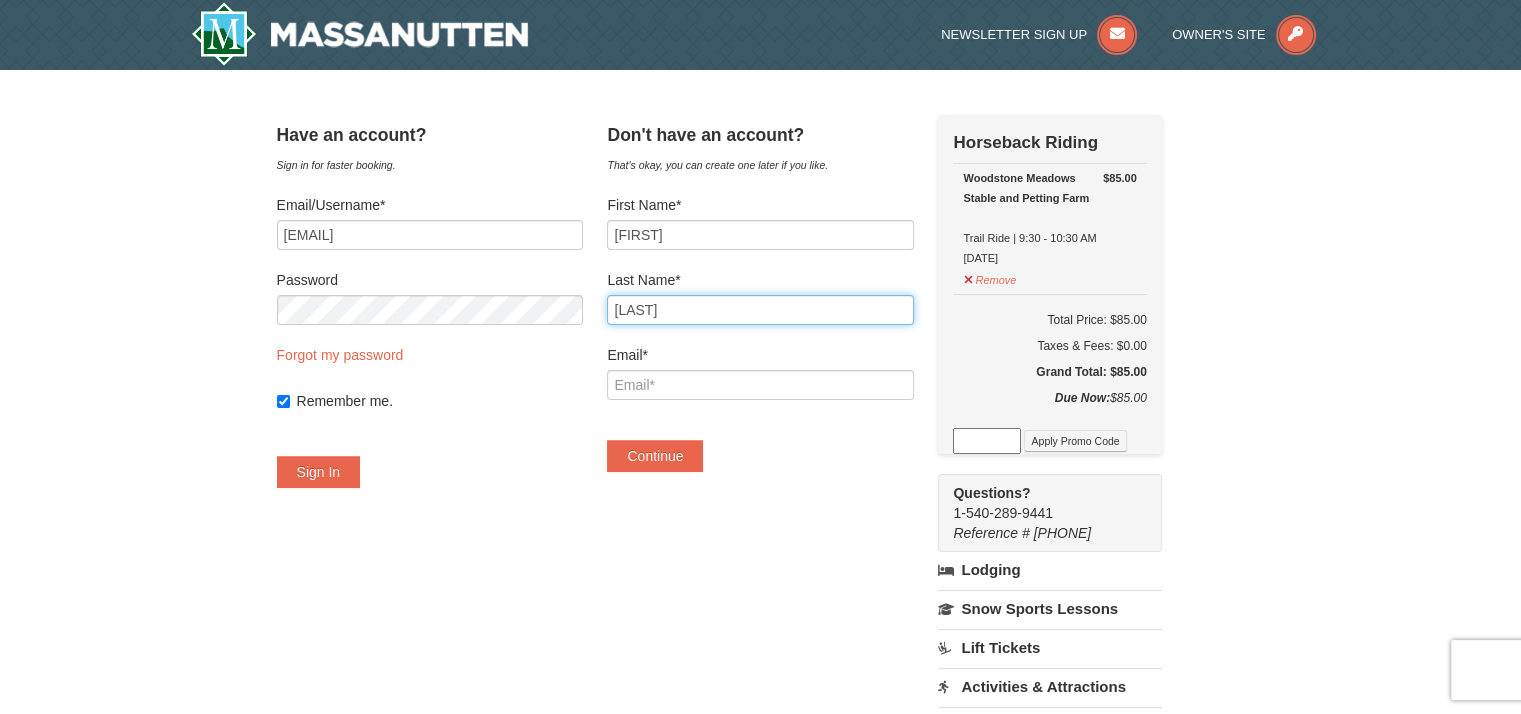 type on "Patterson" 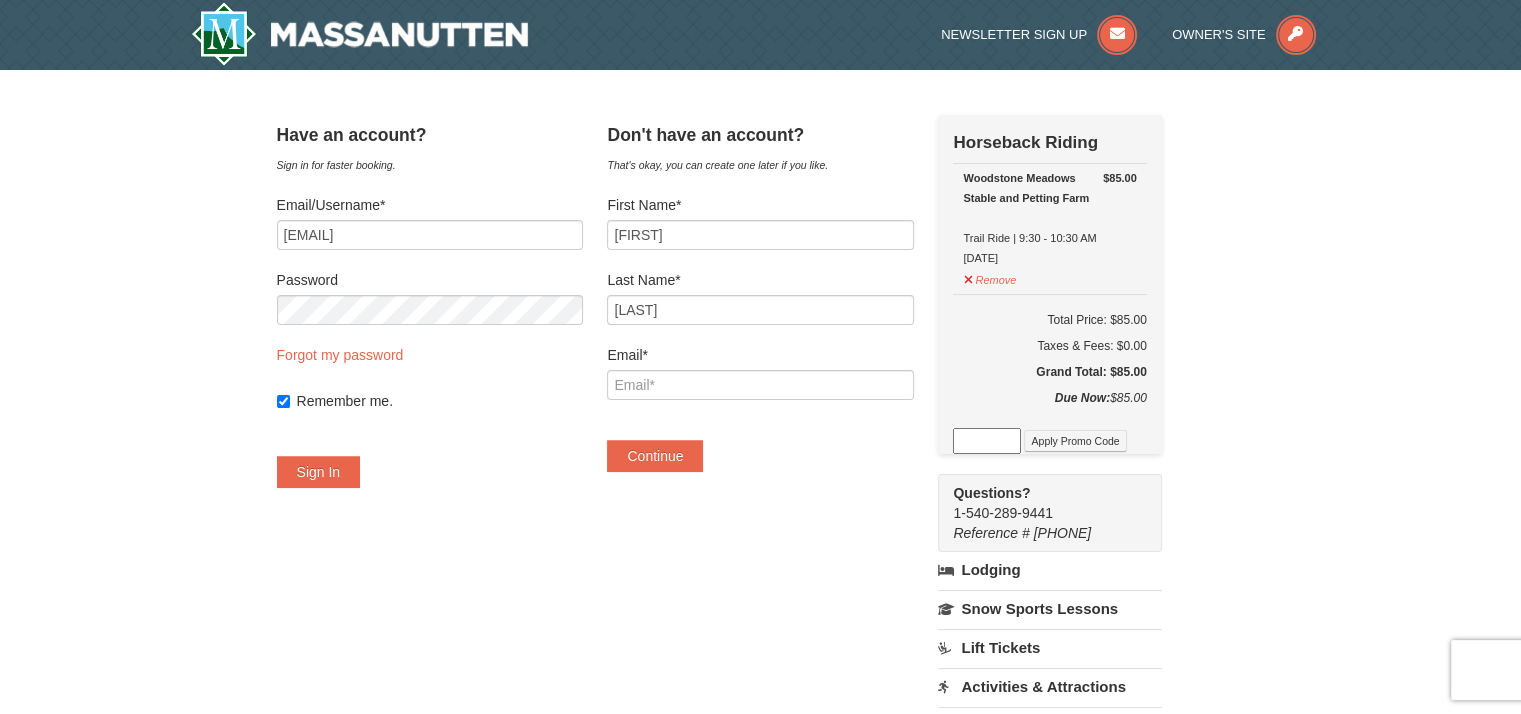 click on "Have an account?
Sign in for faster booking.
Email/Username*
jeanette.patterson@ciu.edu
Password
Forgot my password
Remember me.
Sign In" at bounding box center [430, 311] 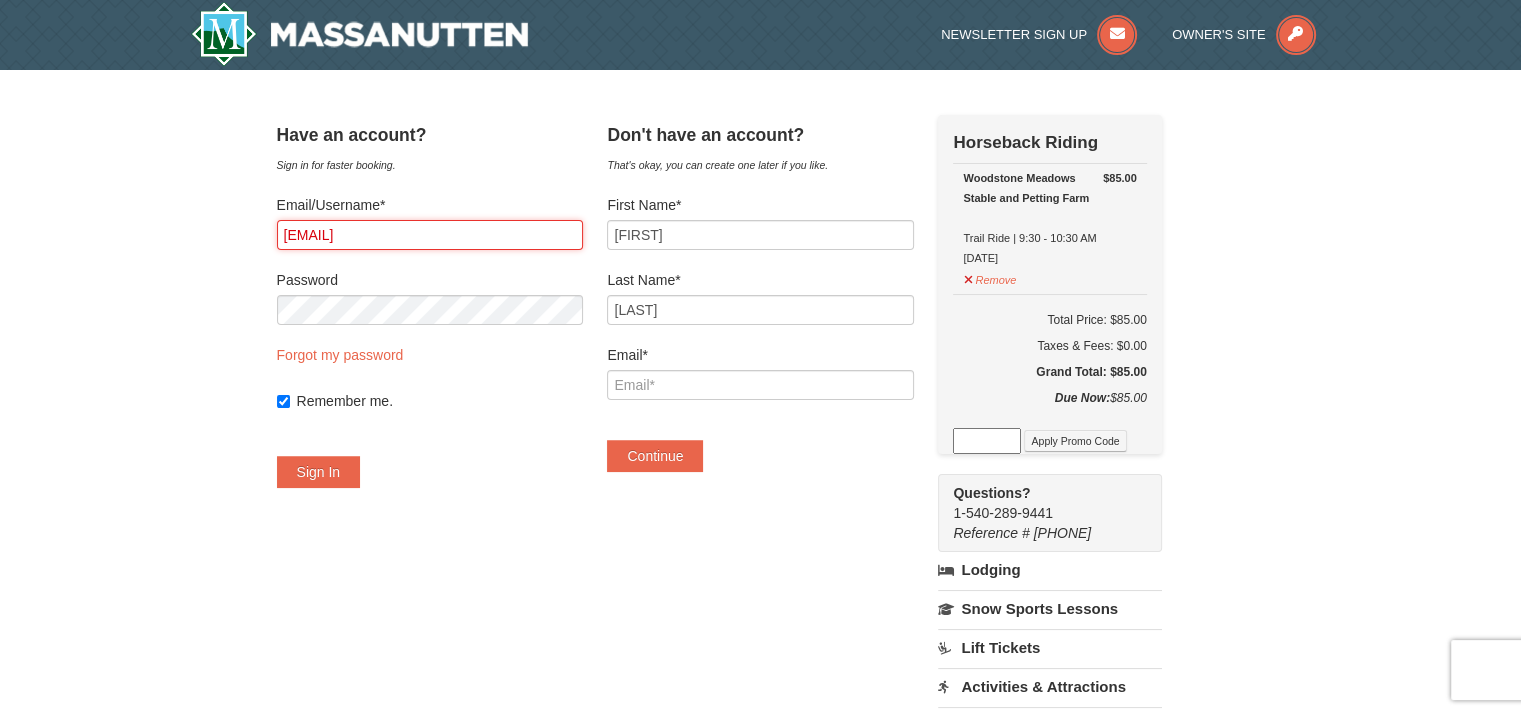 drag, startPoint x: 505, startPoint y: 240, endPoint x: 259, endPoint y: 272, distance: 248.07257 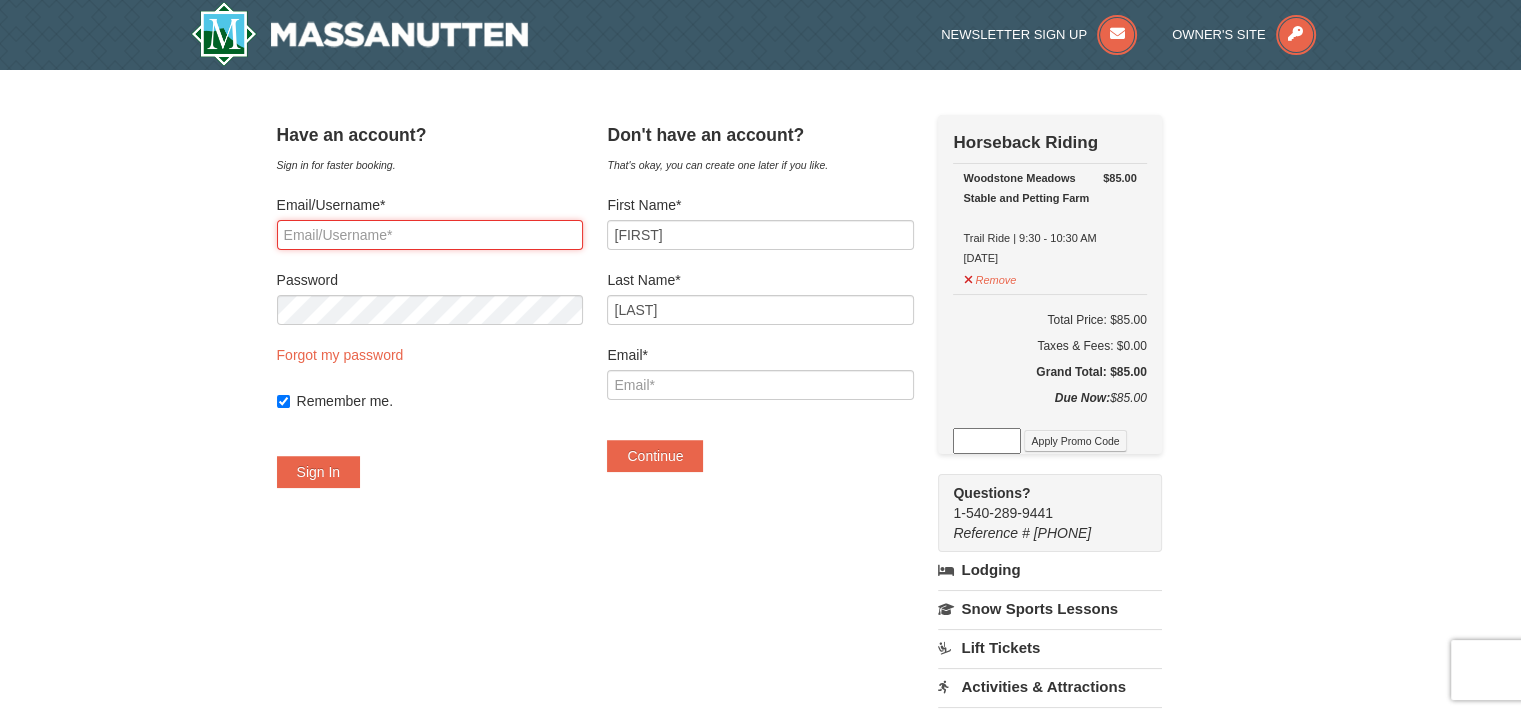 type 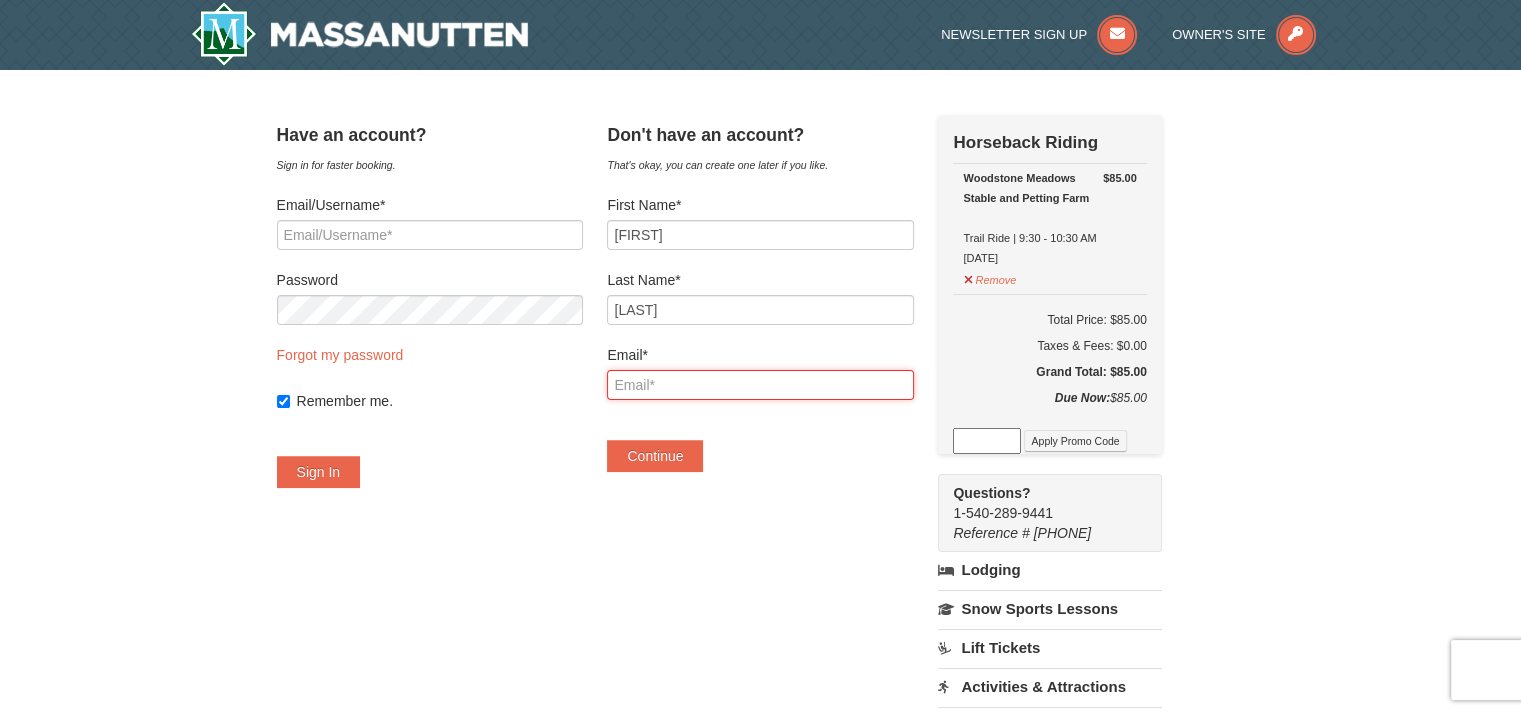 click on "Email*" at bounding box center [760, 385] 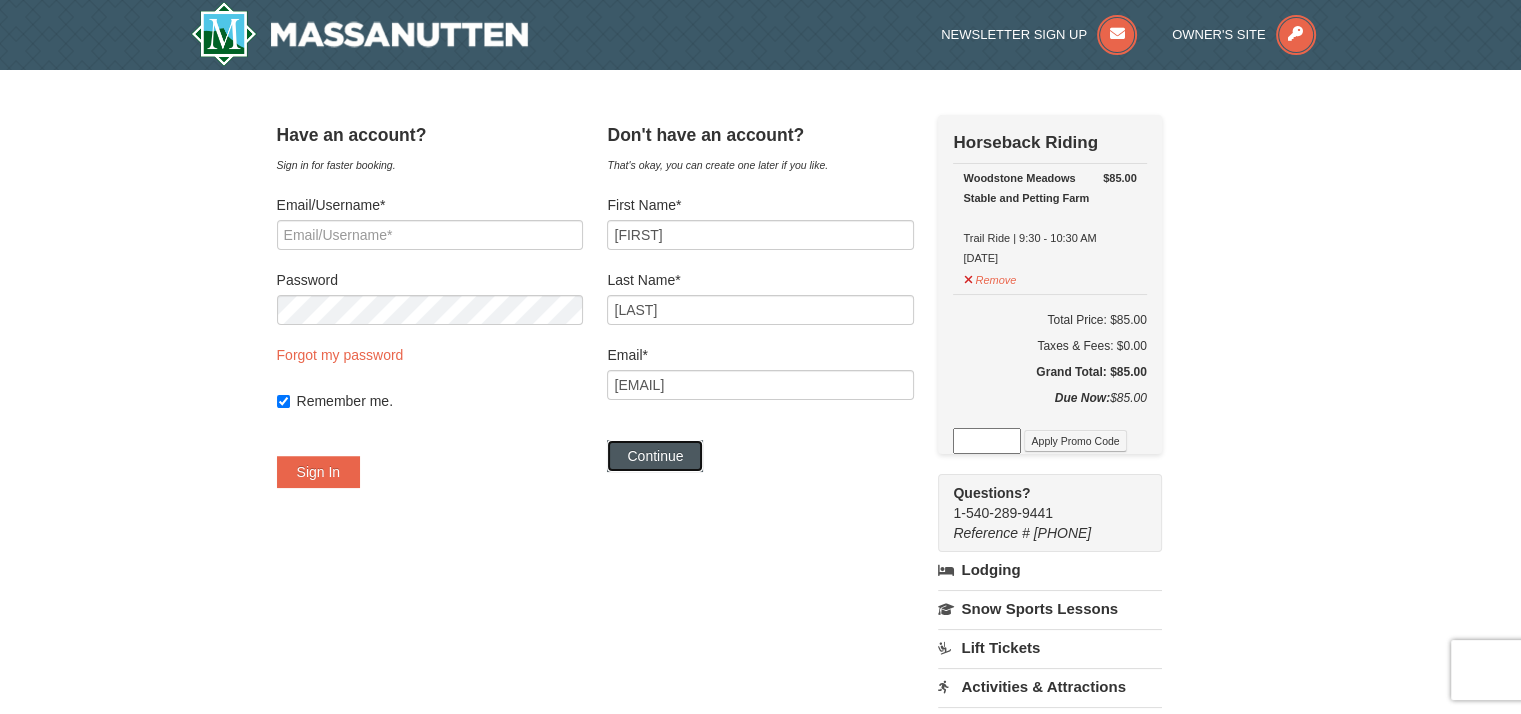 click on "Continue" at bounding box center [655, 456] 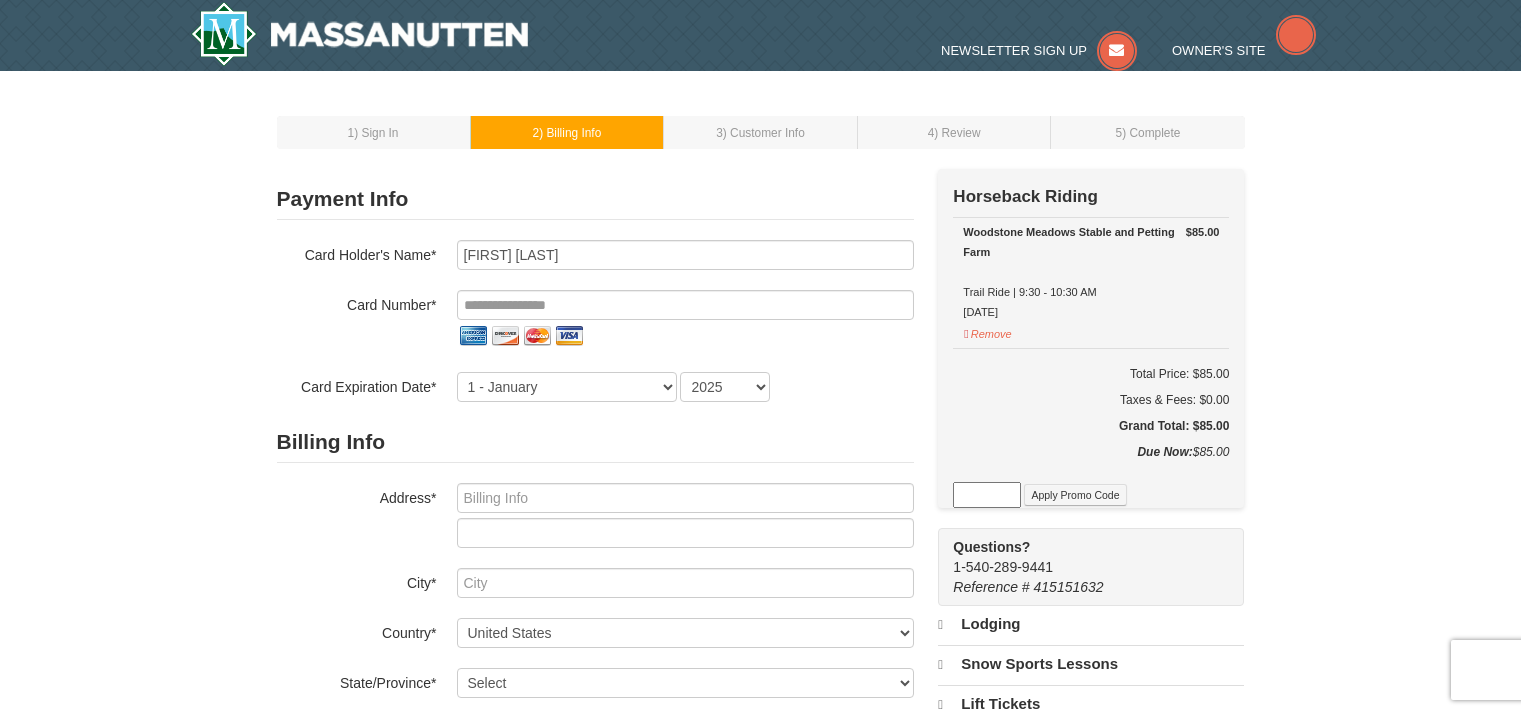 scroll, scrollTop: 0, scrollLeft: 0, axis: both 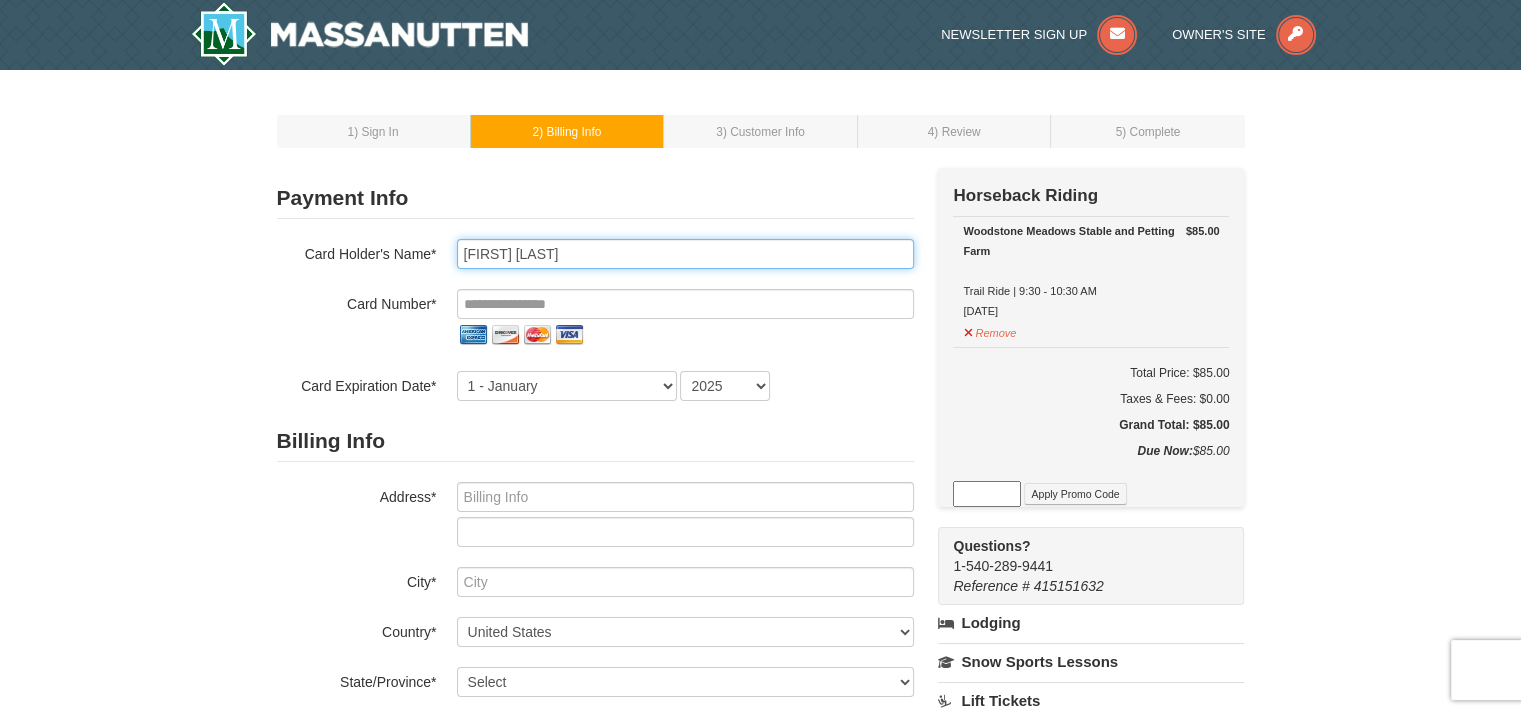 drag, startPoint x: 506, startPoint y: 252, endPoint x: 435, endPoint y: 251, distance: 71.00704 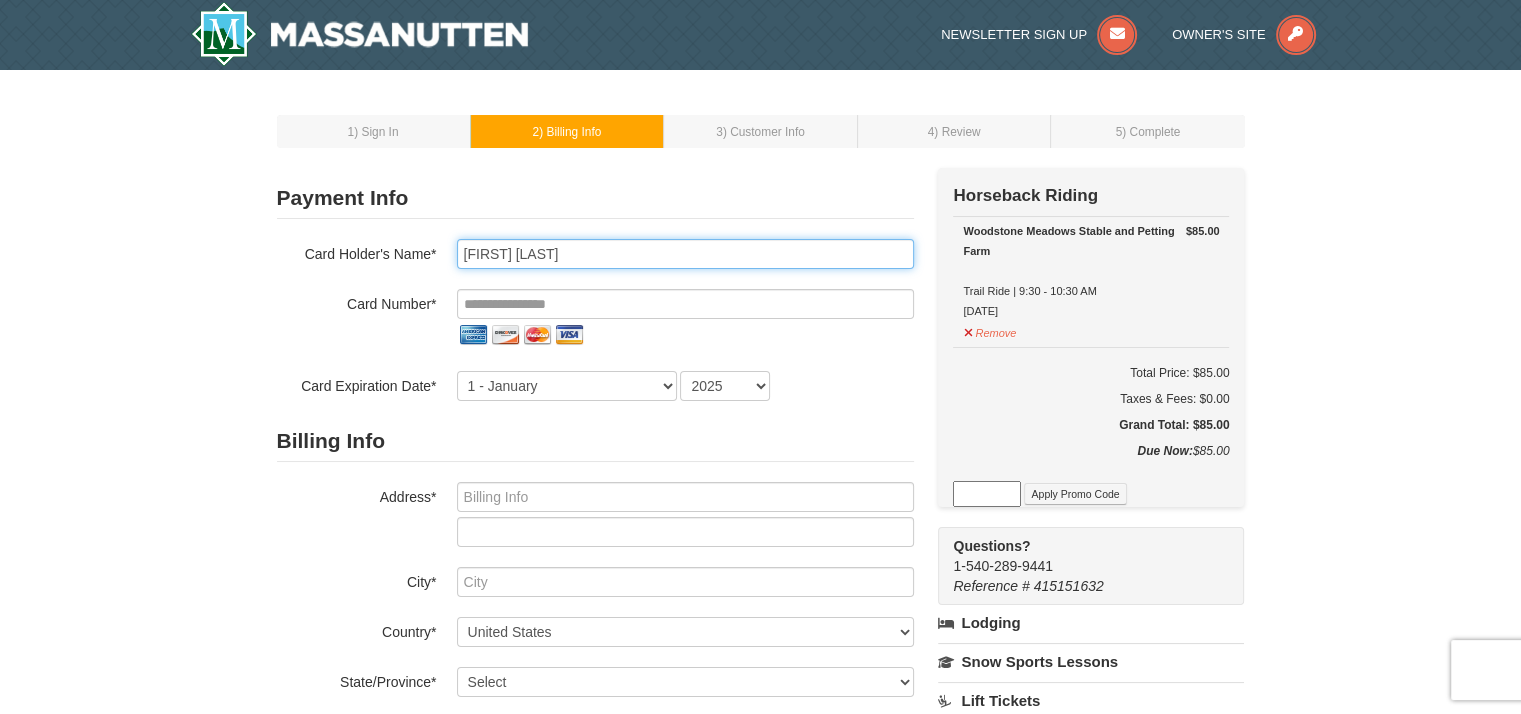 click on "Card Holder's Name*
Rachel Patterson" at bounding box center [595, 254] 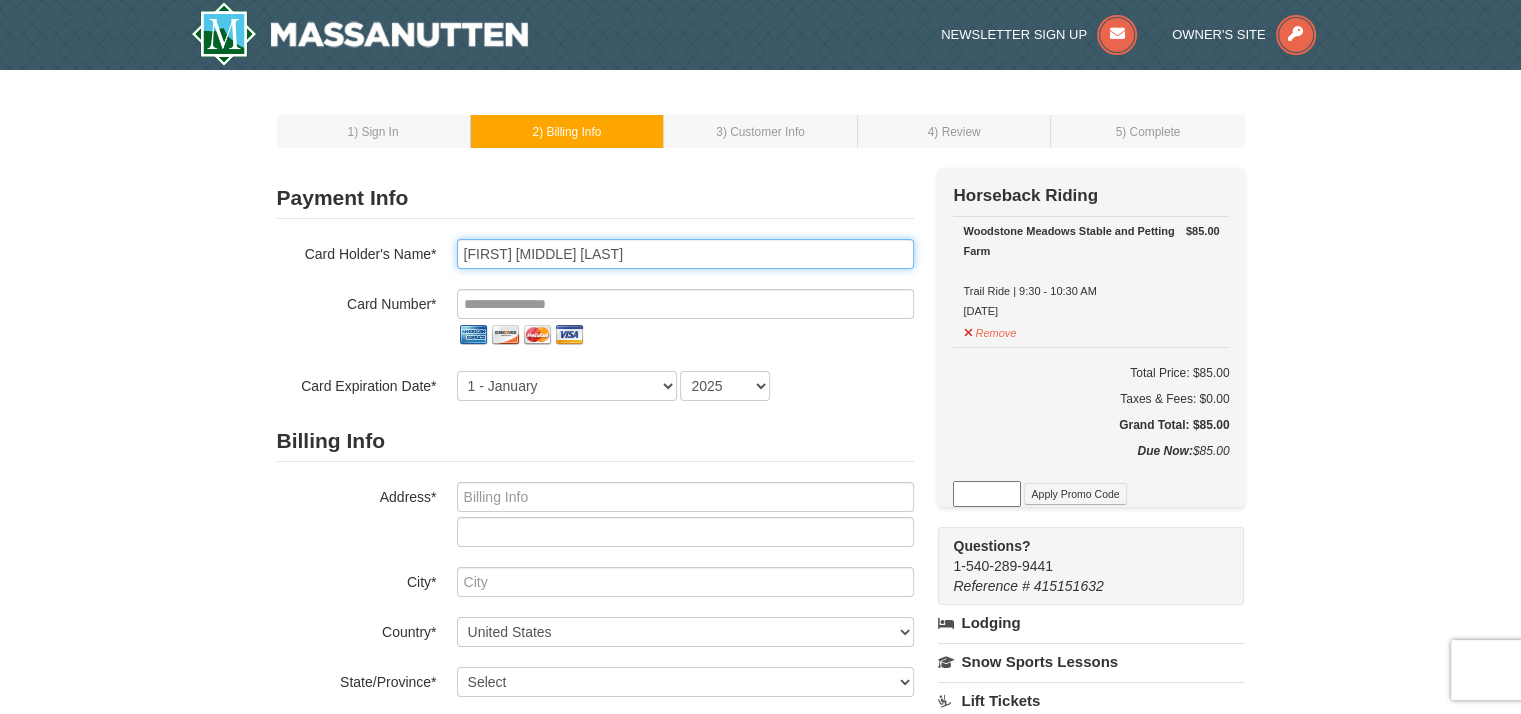 type on "Jeanette E Patterson" 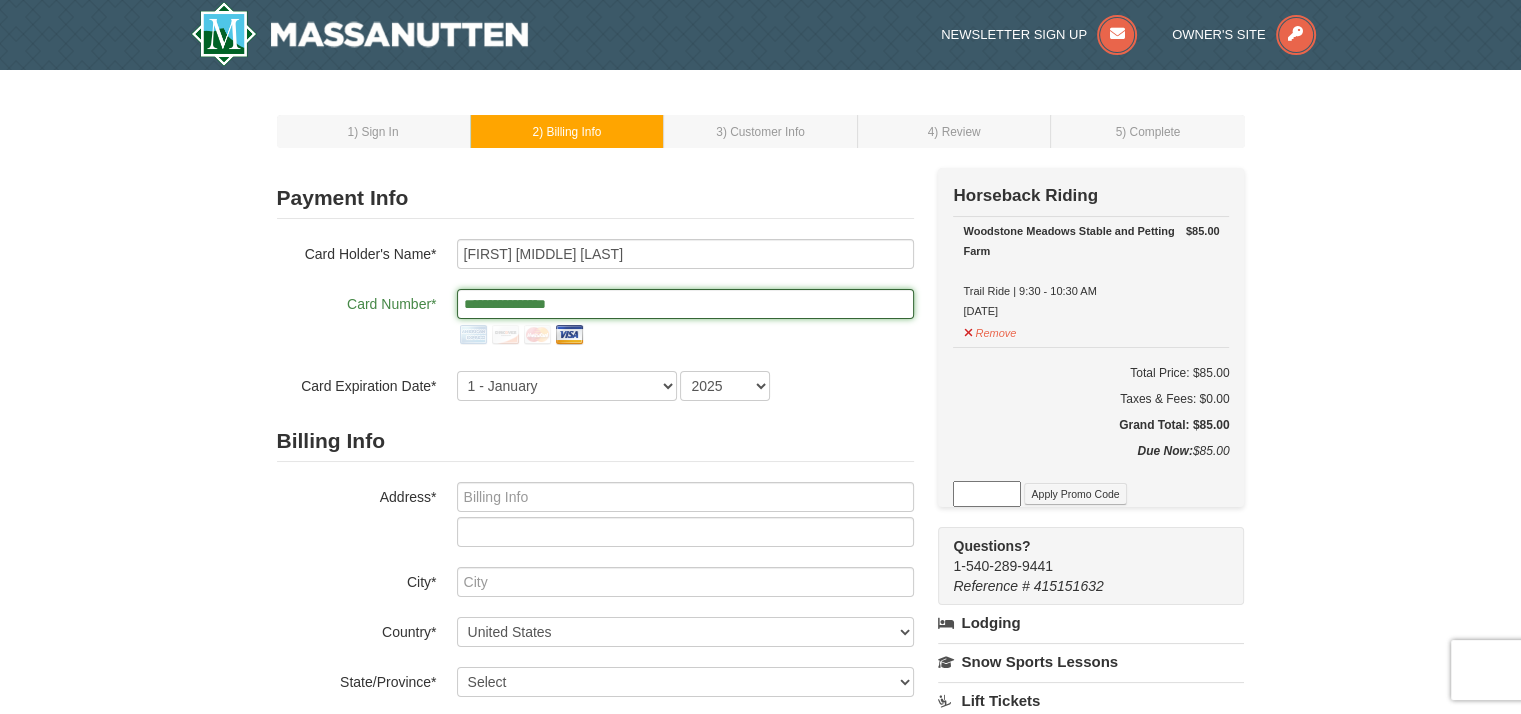 type on "**********" 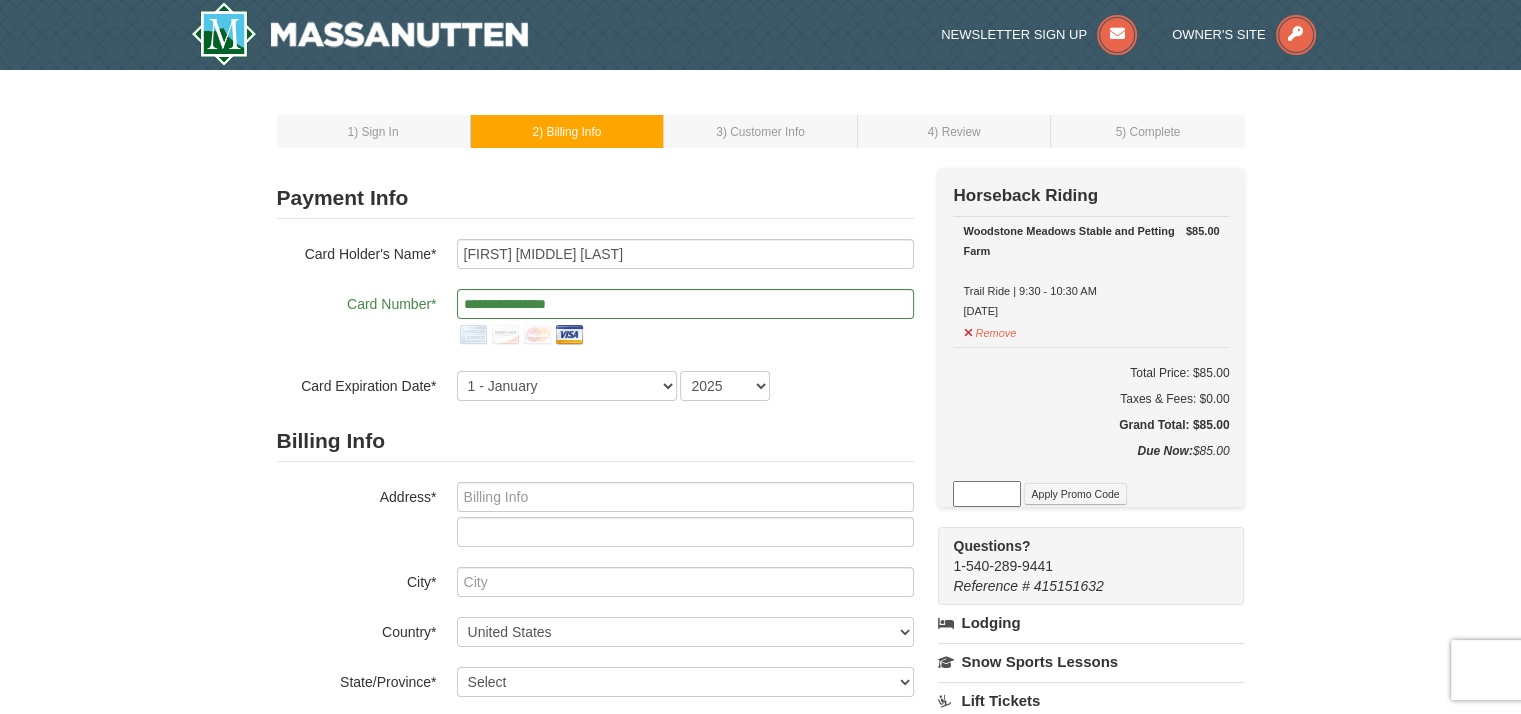 click on "1
) Sign In
2
) Billing Info
3
) Customer Info
) Review
×" at bounding box center [760, 602] 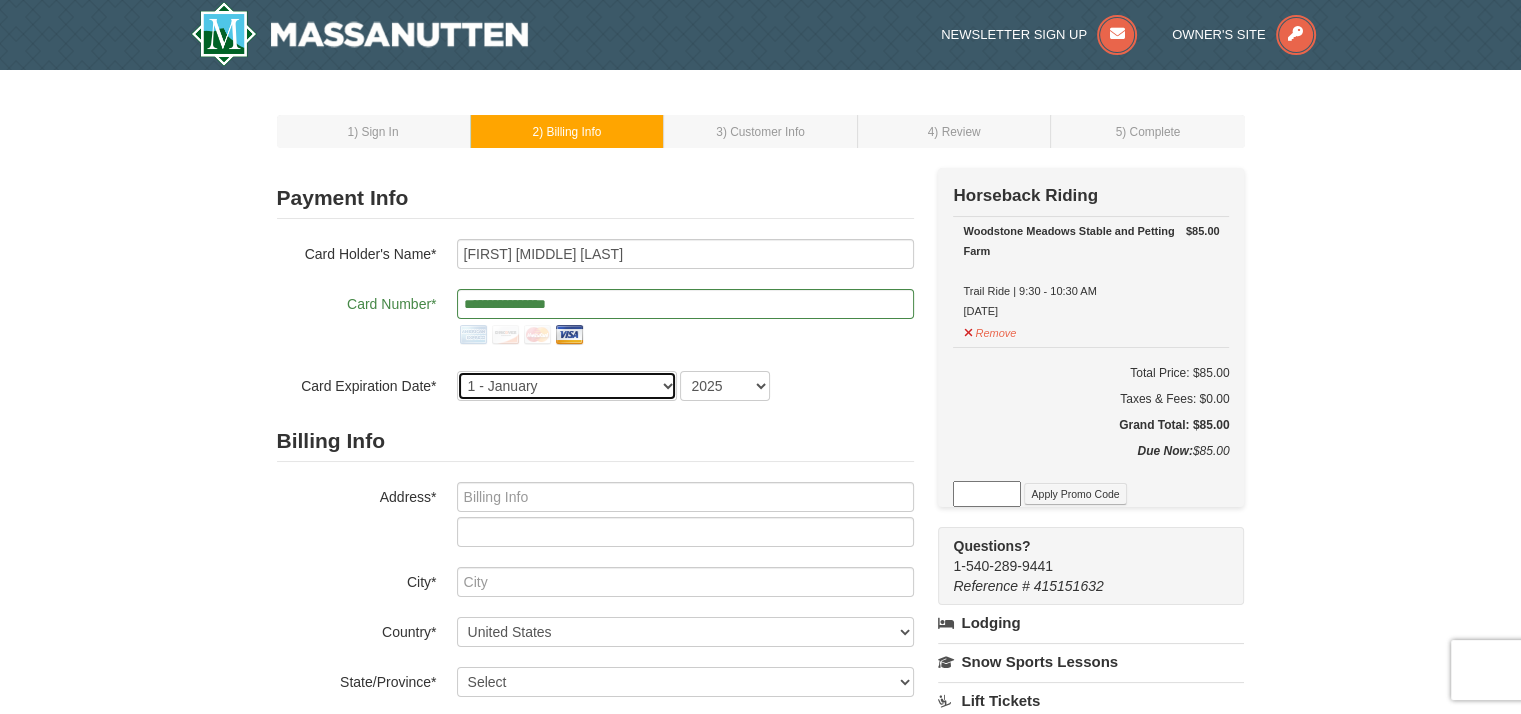click on "1 - January 2 - February 3 - March 4 - April 5 - May 6 - June 7 - July 8 - August 9 - September 10 - October 11 - November 12 - December" at bounding box center [567, 386] 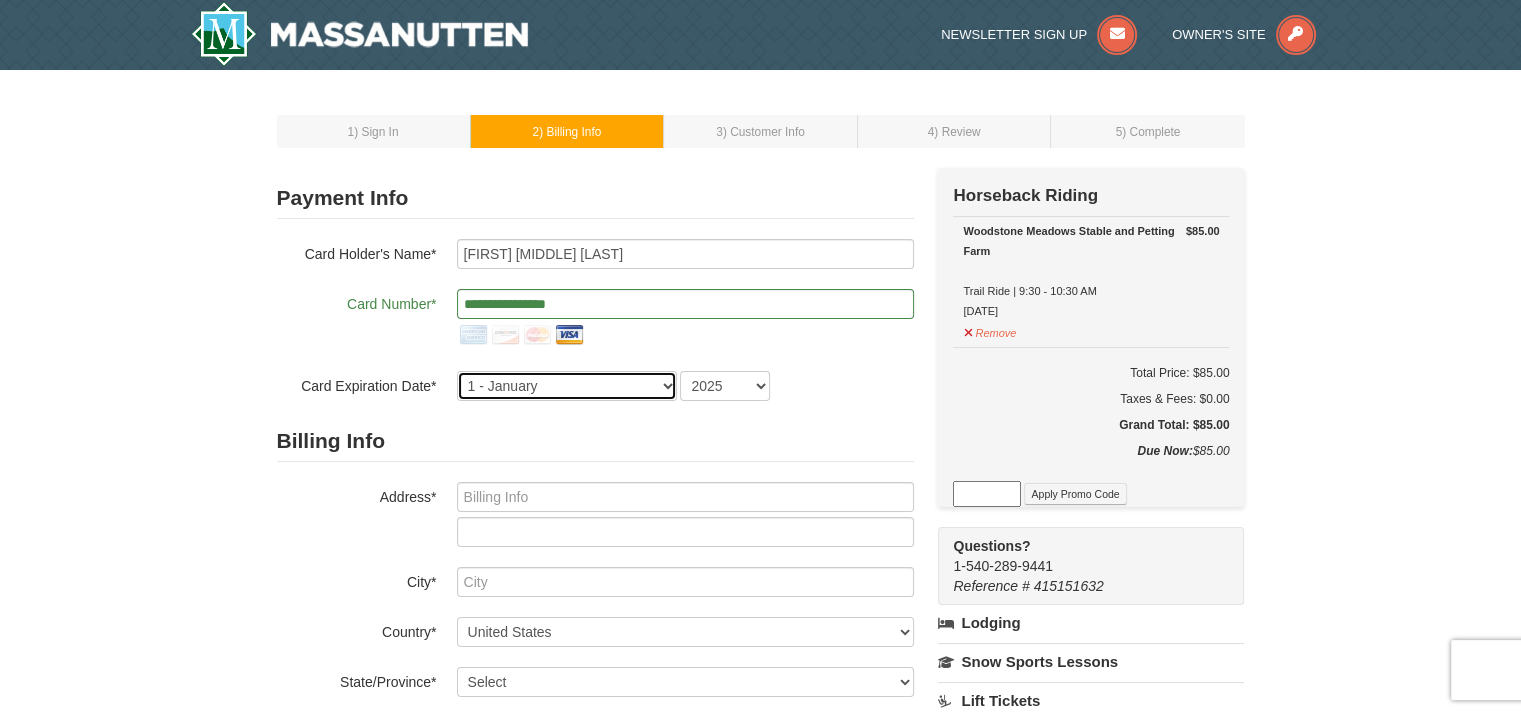 select on "8" 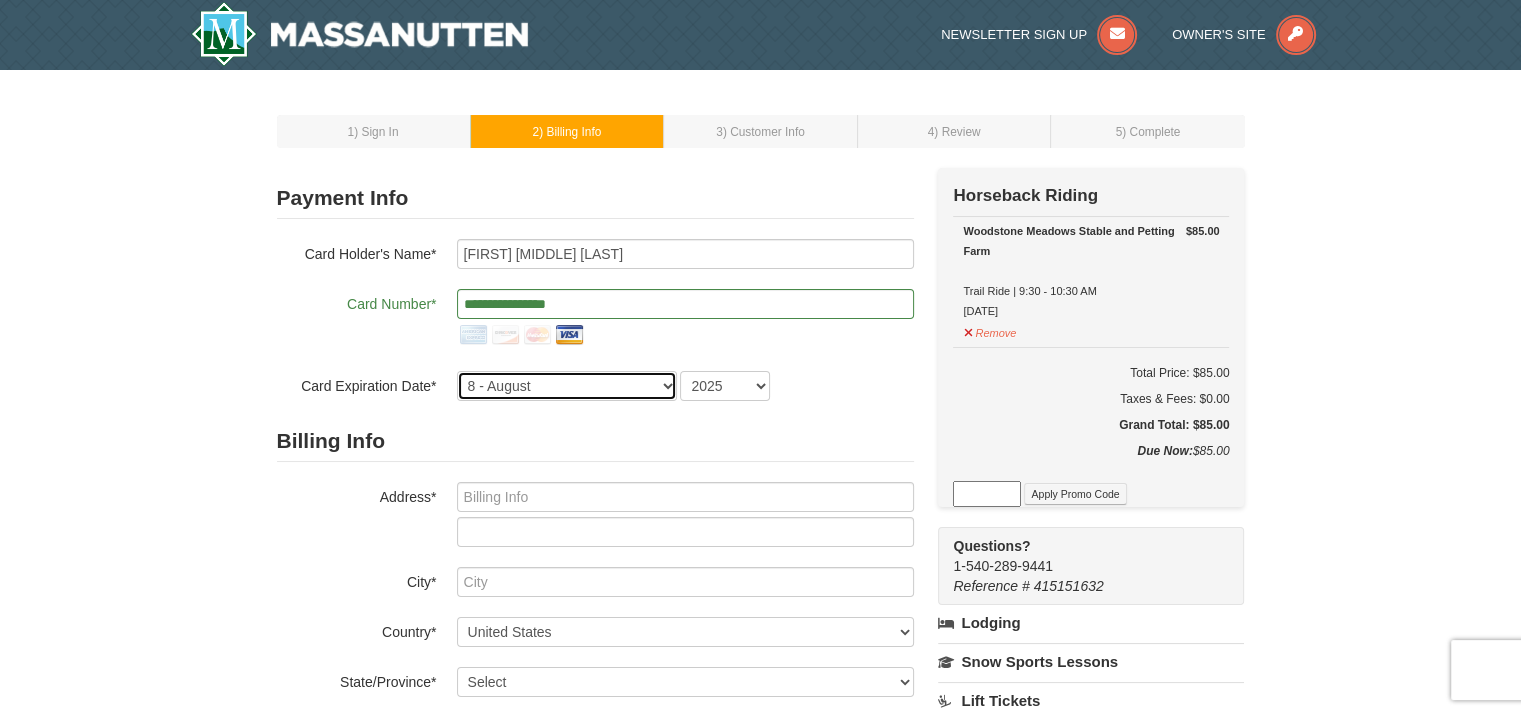 click on "1 - January 2 - February 3 - March 4 - April 5 - May 6 - June 7 - July 8 - August 9 - September 10 - October 11 - November 12 - December" at bounding box center [567, 386] 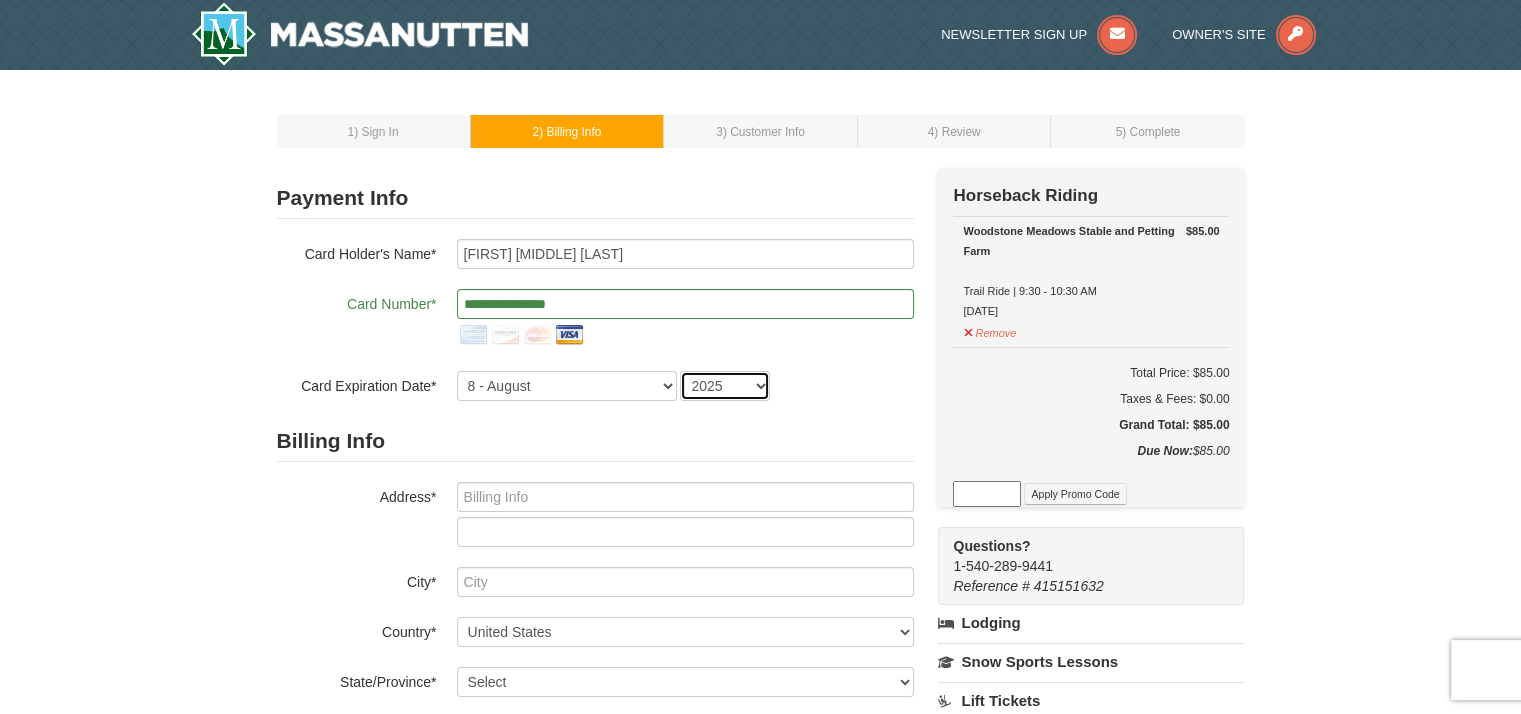 click on "2025 2026 2027 2028 2029 2030 2031 2032 2033 2034" at bounding box center [725, 386] 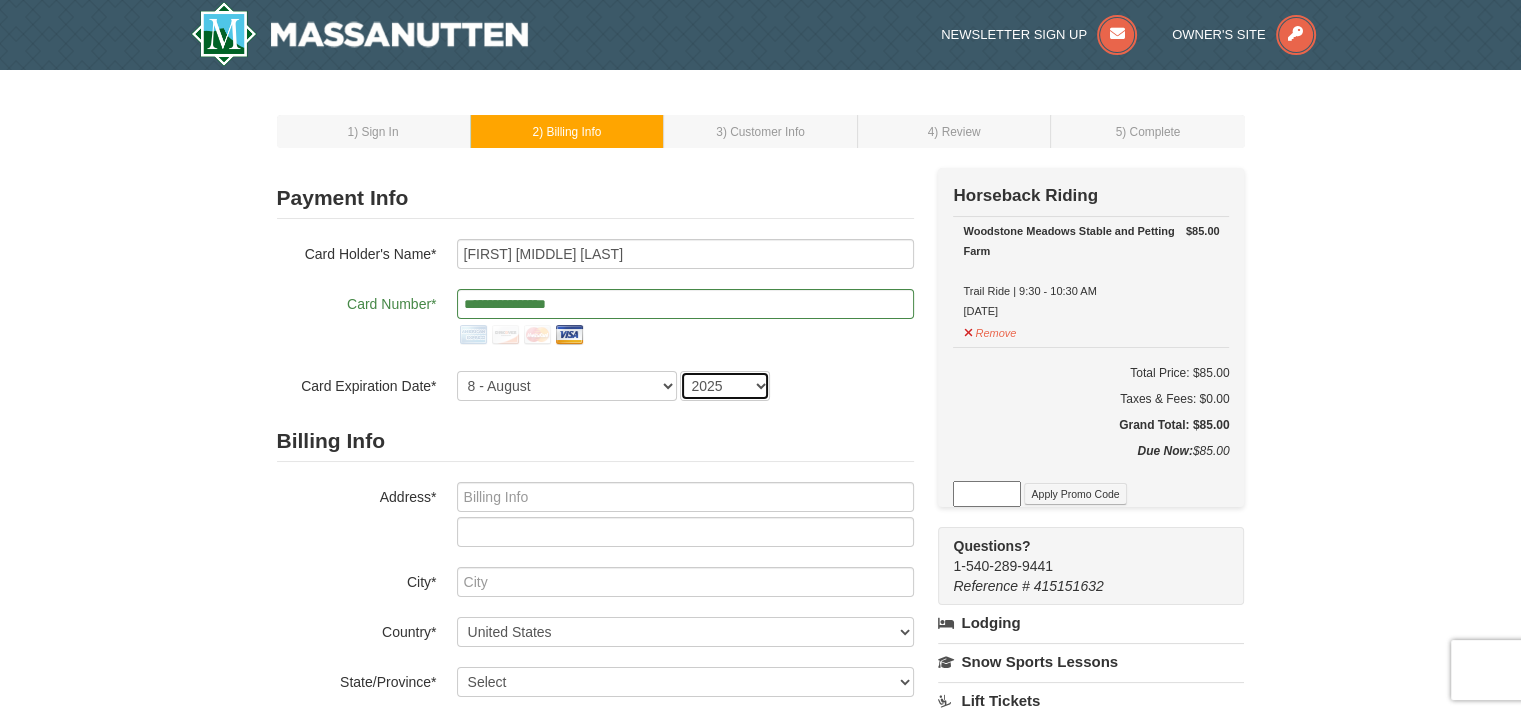 select on "2028" 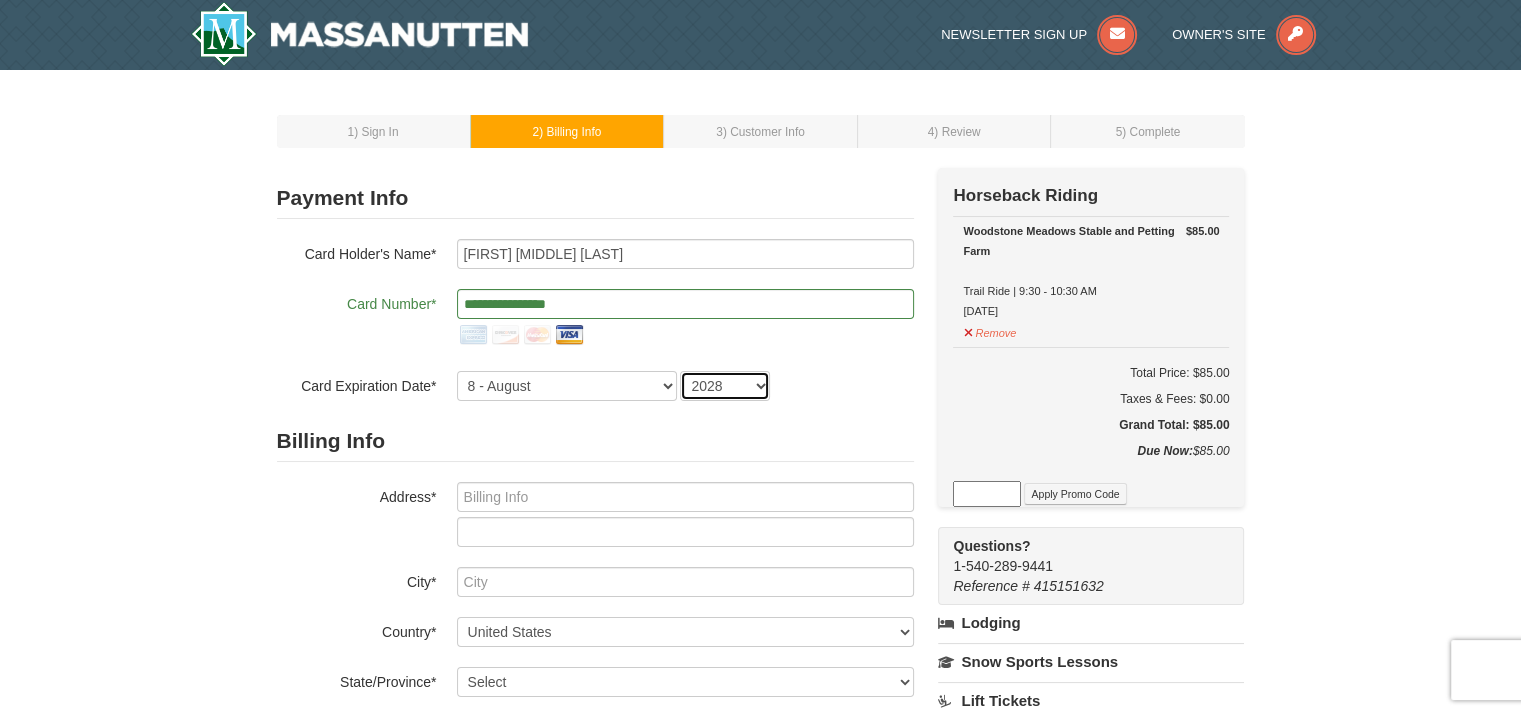 click on "2025 2026 2027 2028 2029 2030 2031 2032 2033 2034" at bounding box center (725, 386) 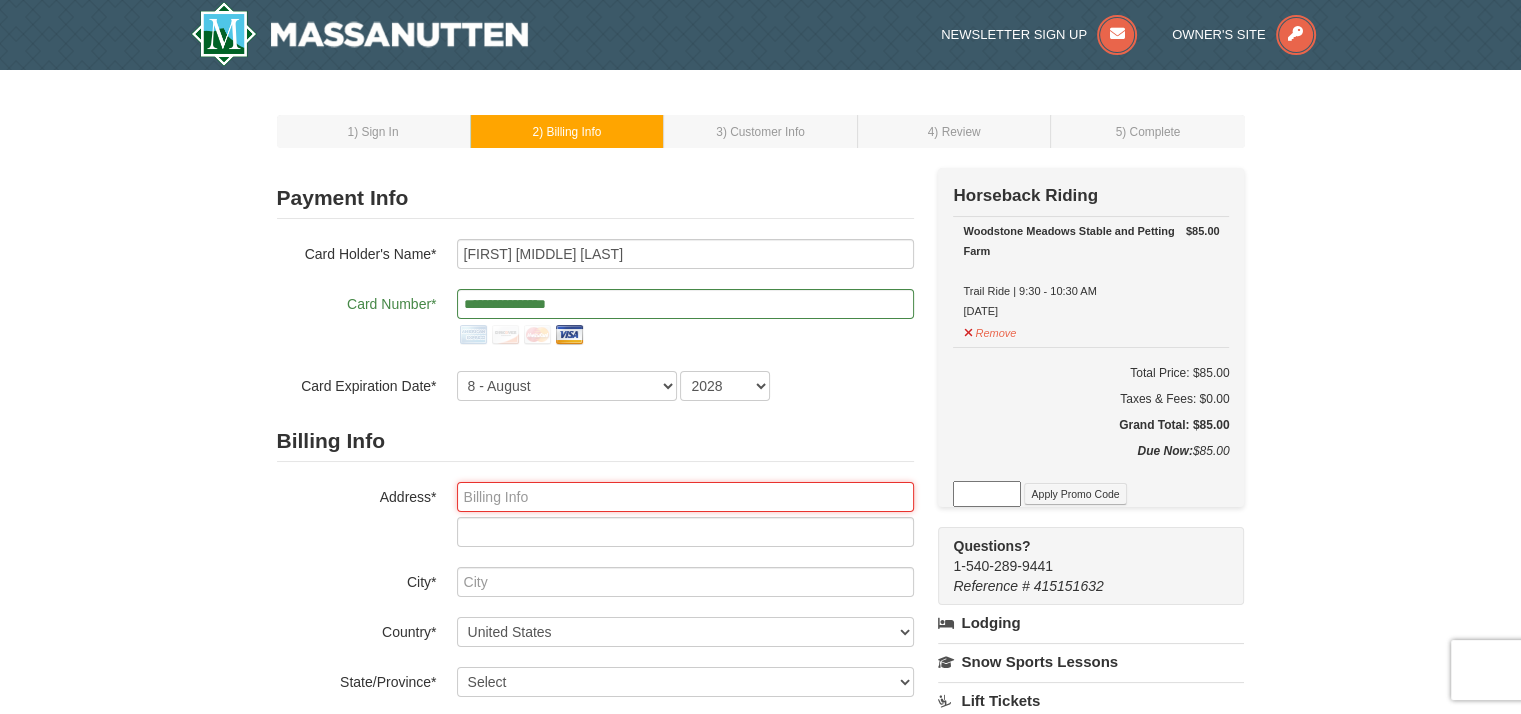 click at bounding box center [685, 497] 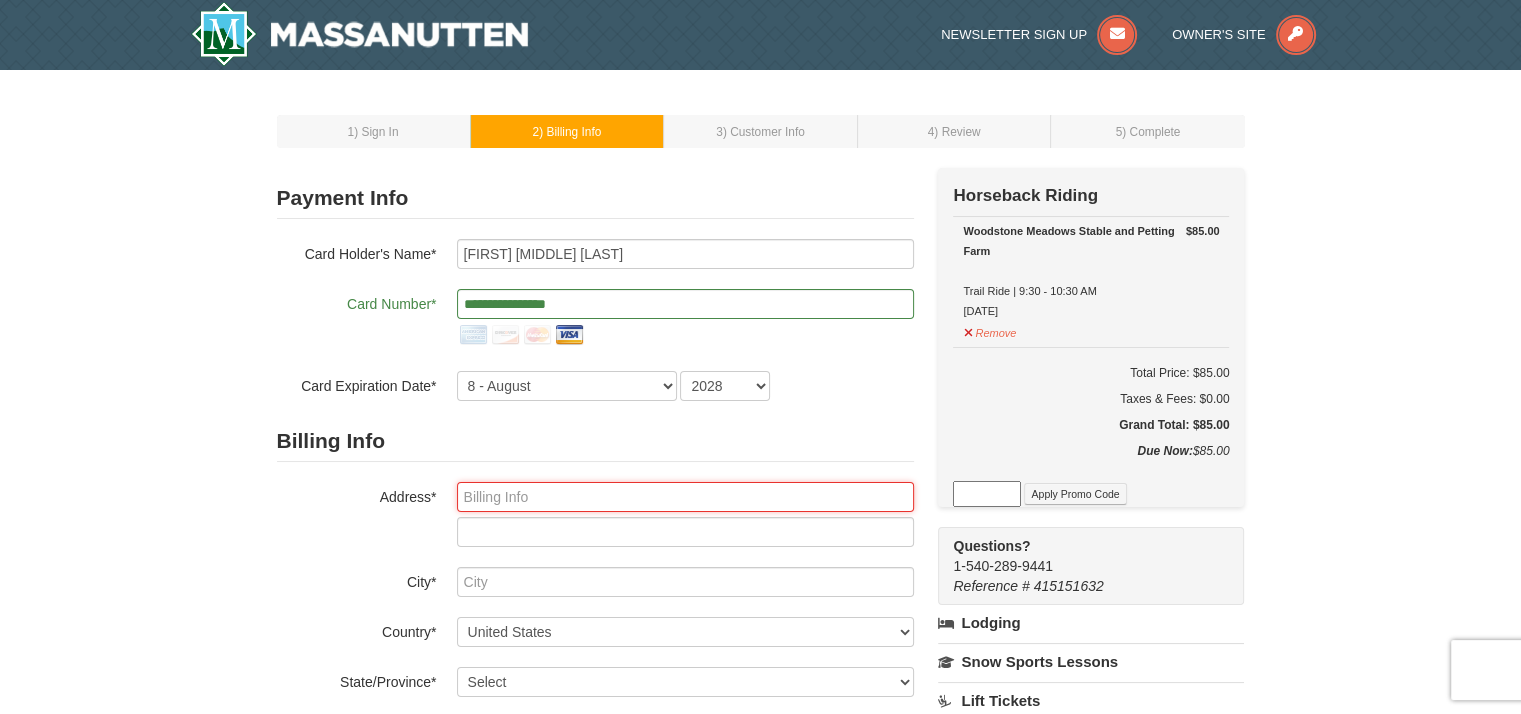 type on "616 Aldridge Street, Batesburg-Leesville, SC, USA" 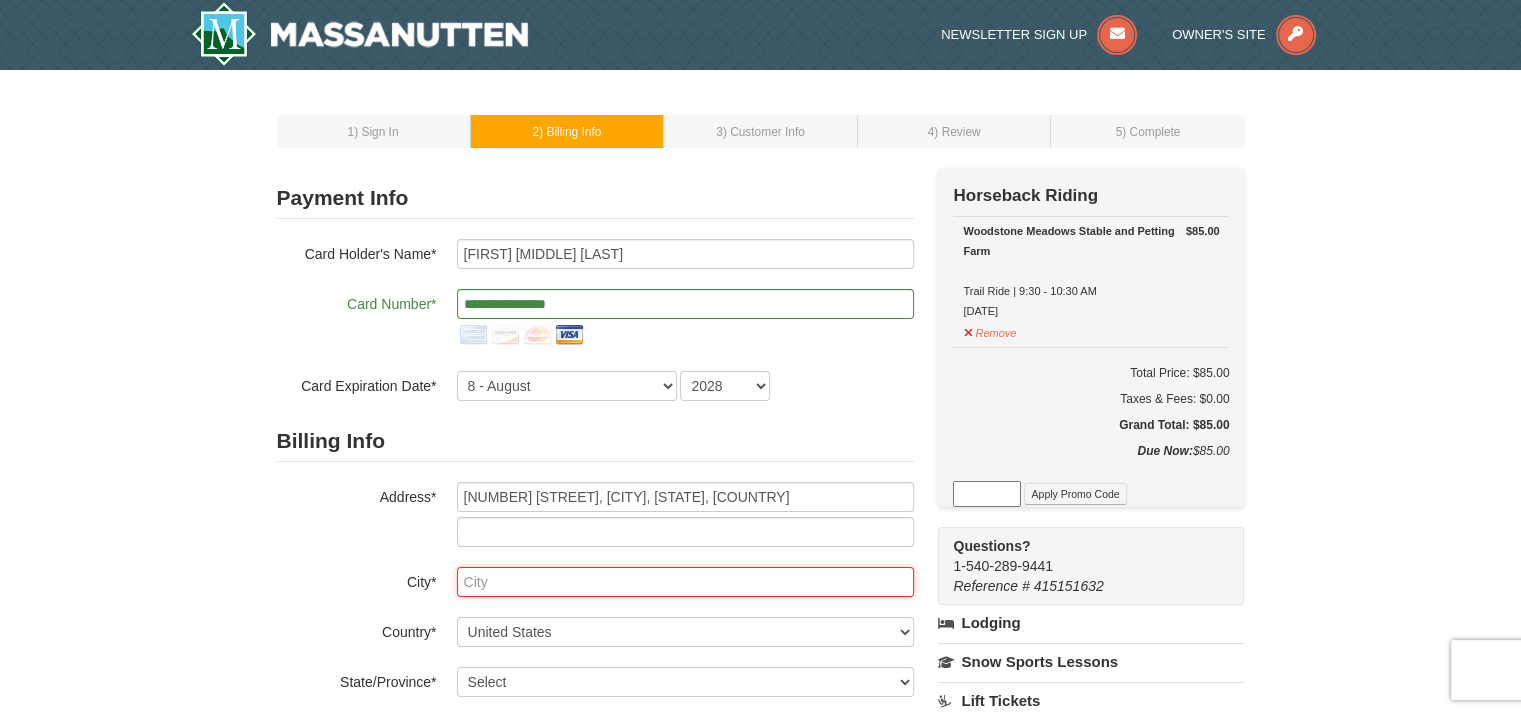 type on "Batesburg" 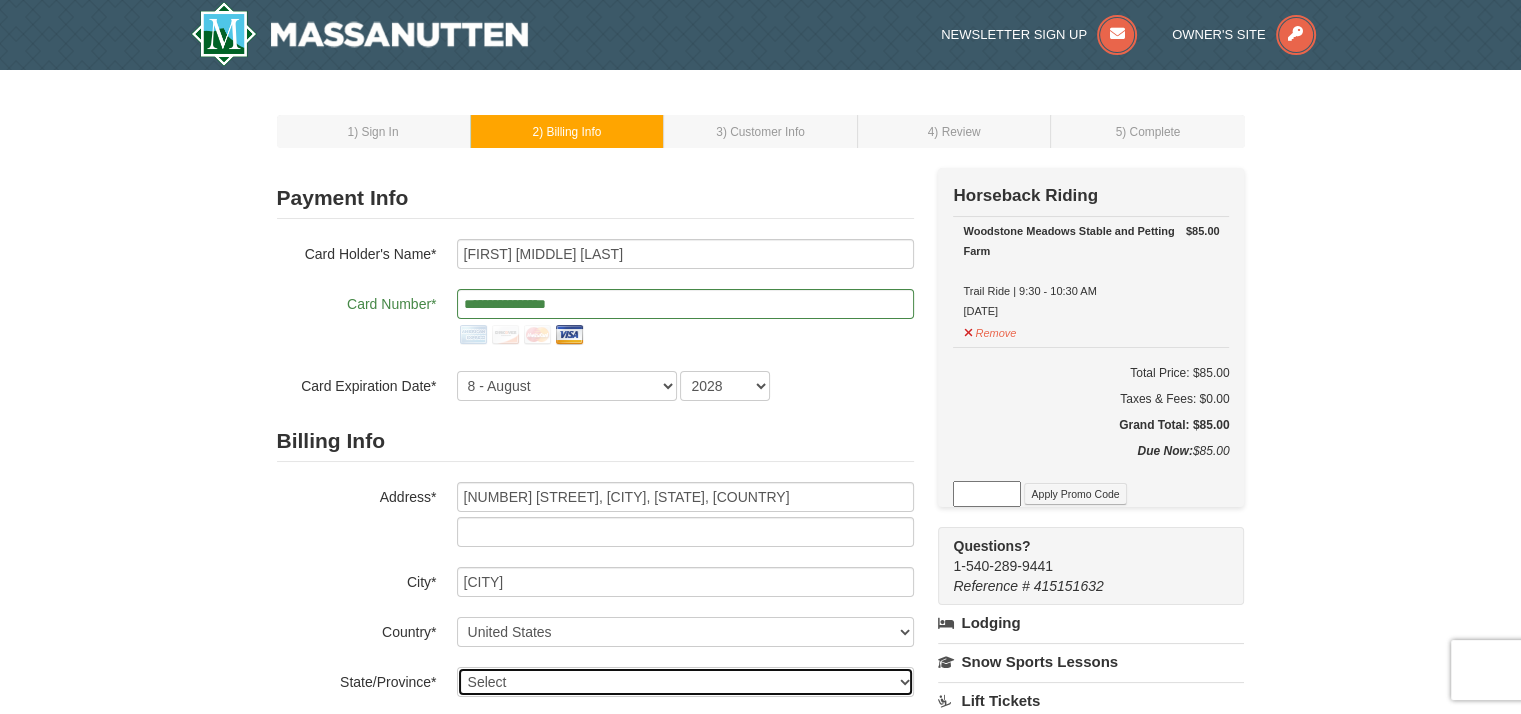 select on "SC" 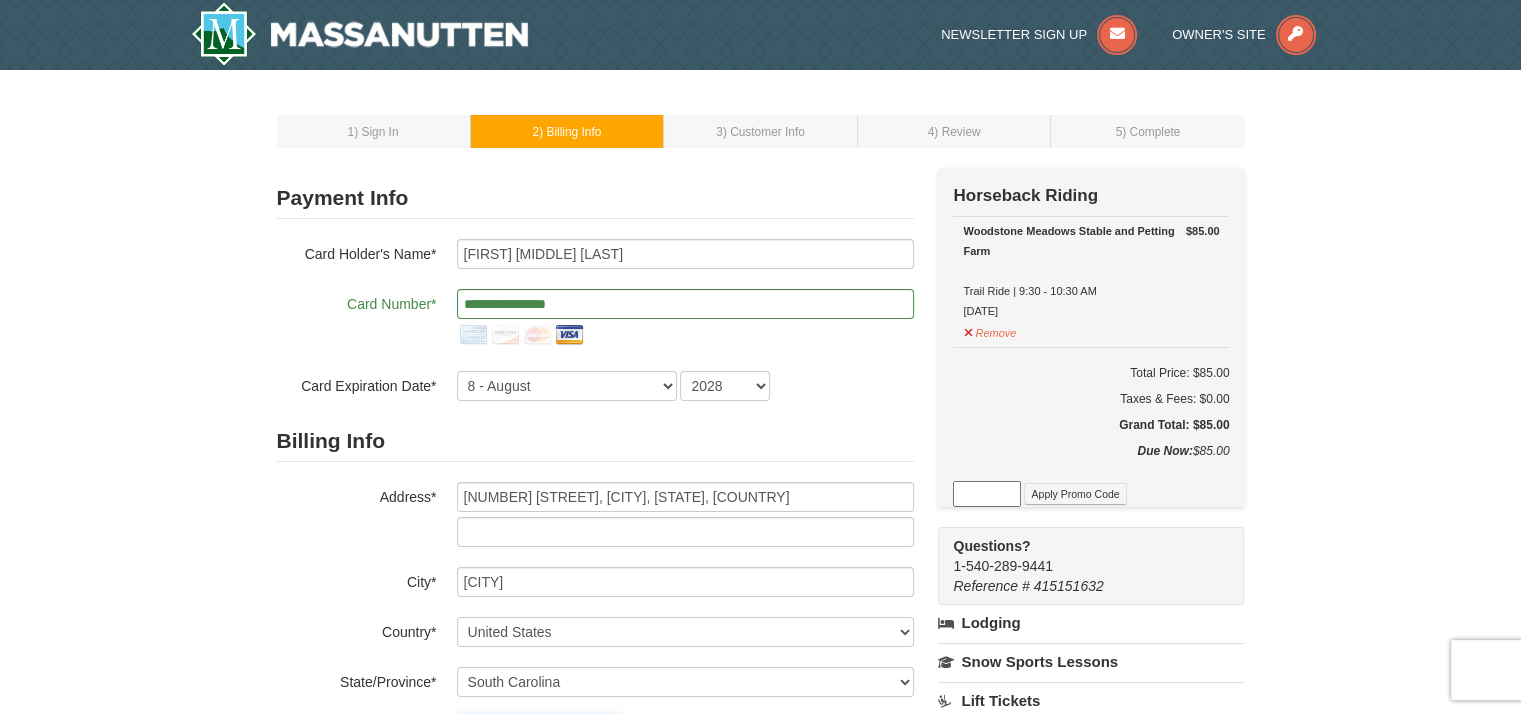 type on "29006" 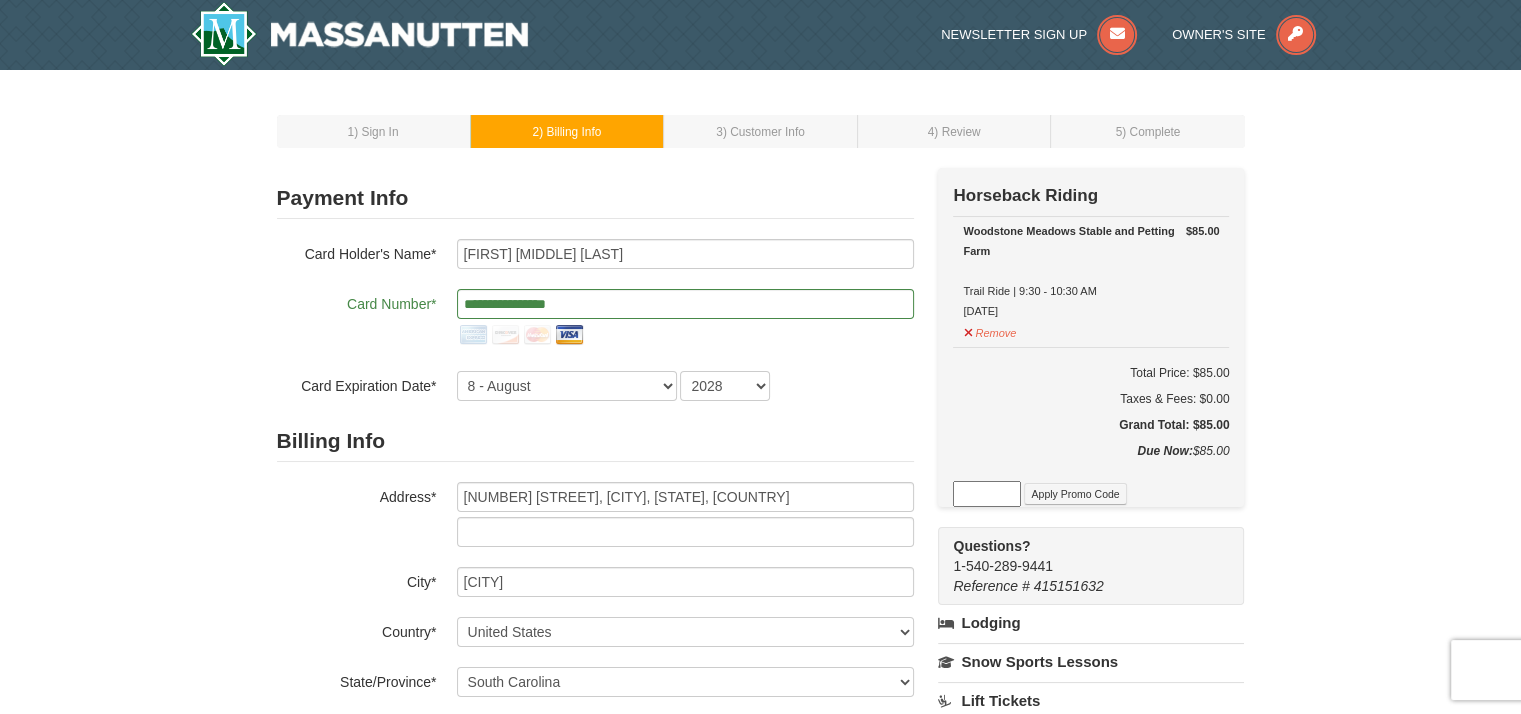 type on "803" 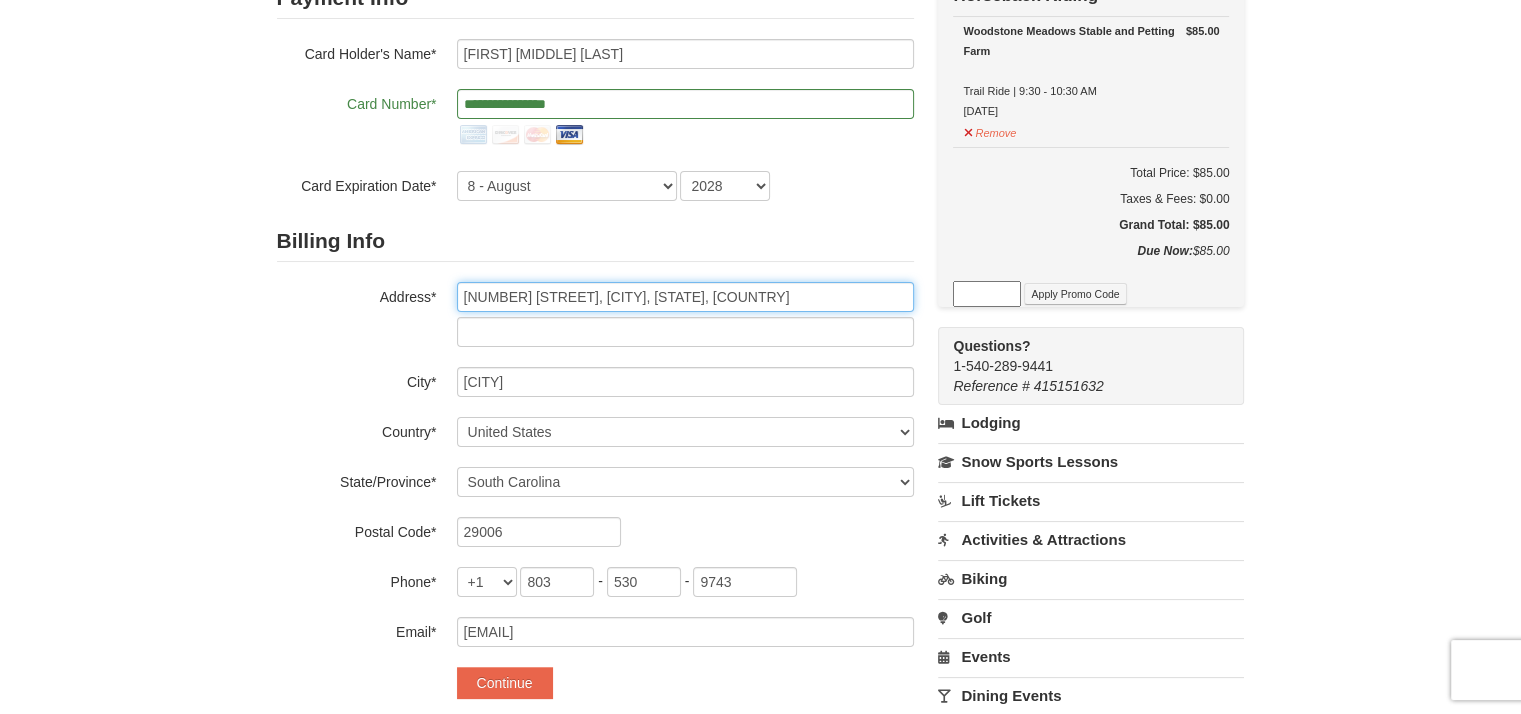 scroll, scrollTop: 300, scrollLeft: 0, axis: vertical 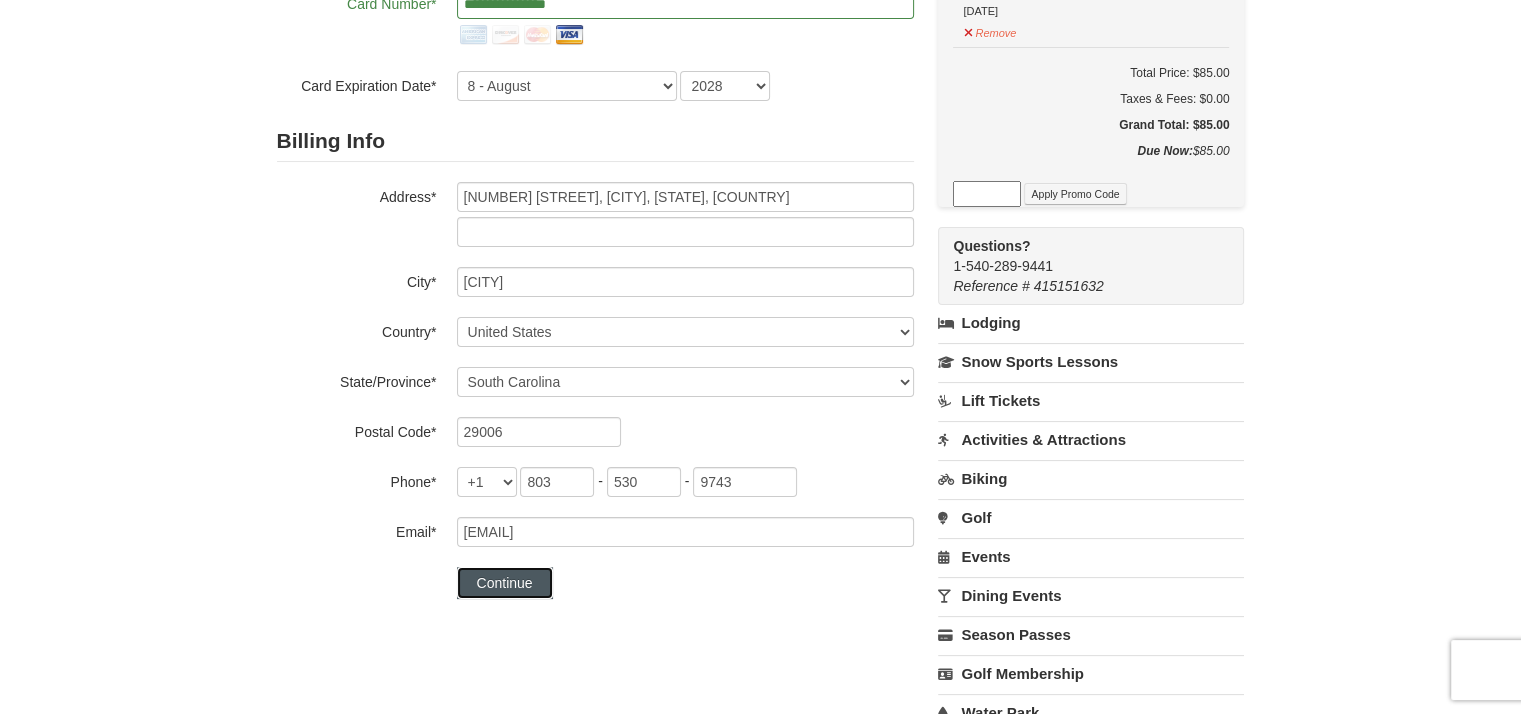 click on "Continue" at bounding box center [505, 583] 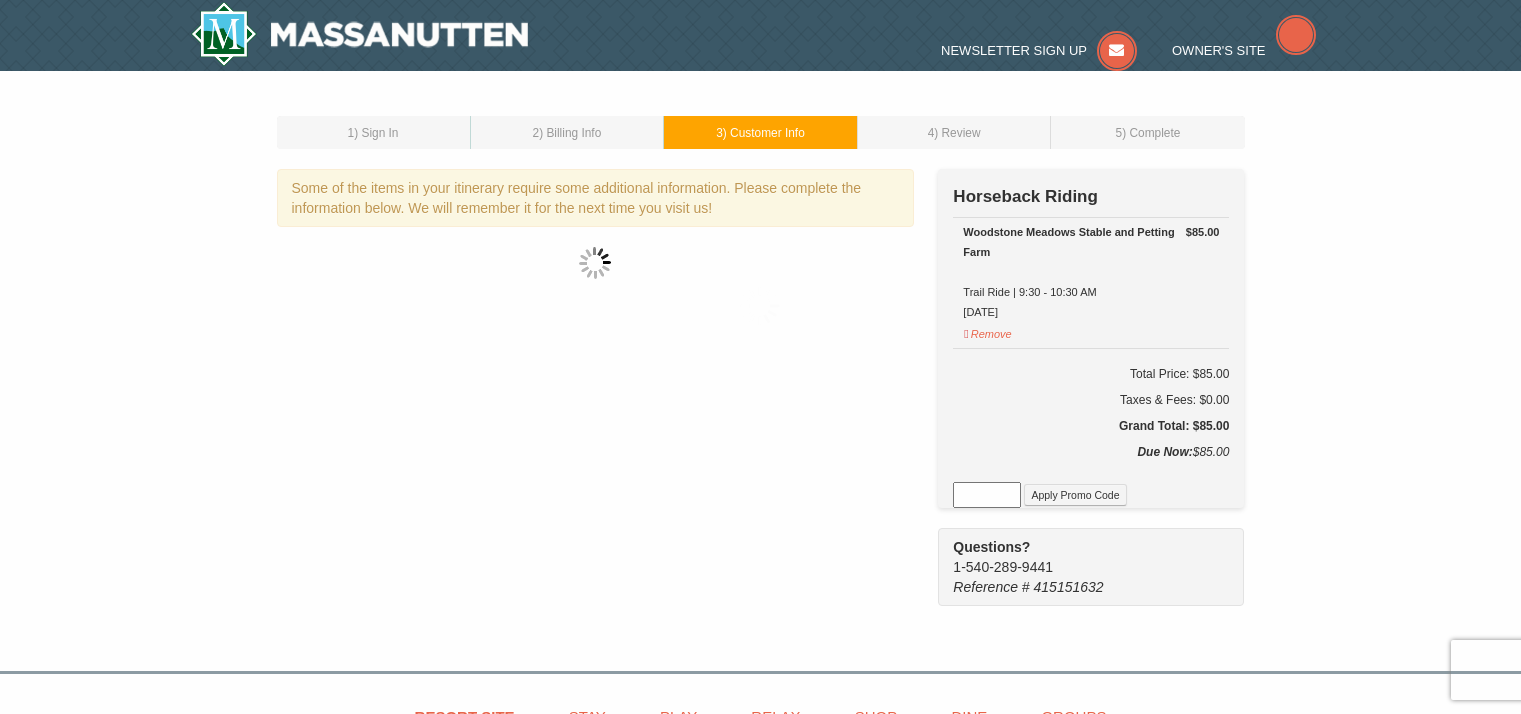 scroll, scrollTop: 0, scrollLeft: 0, axis: both 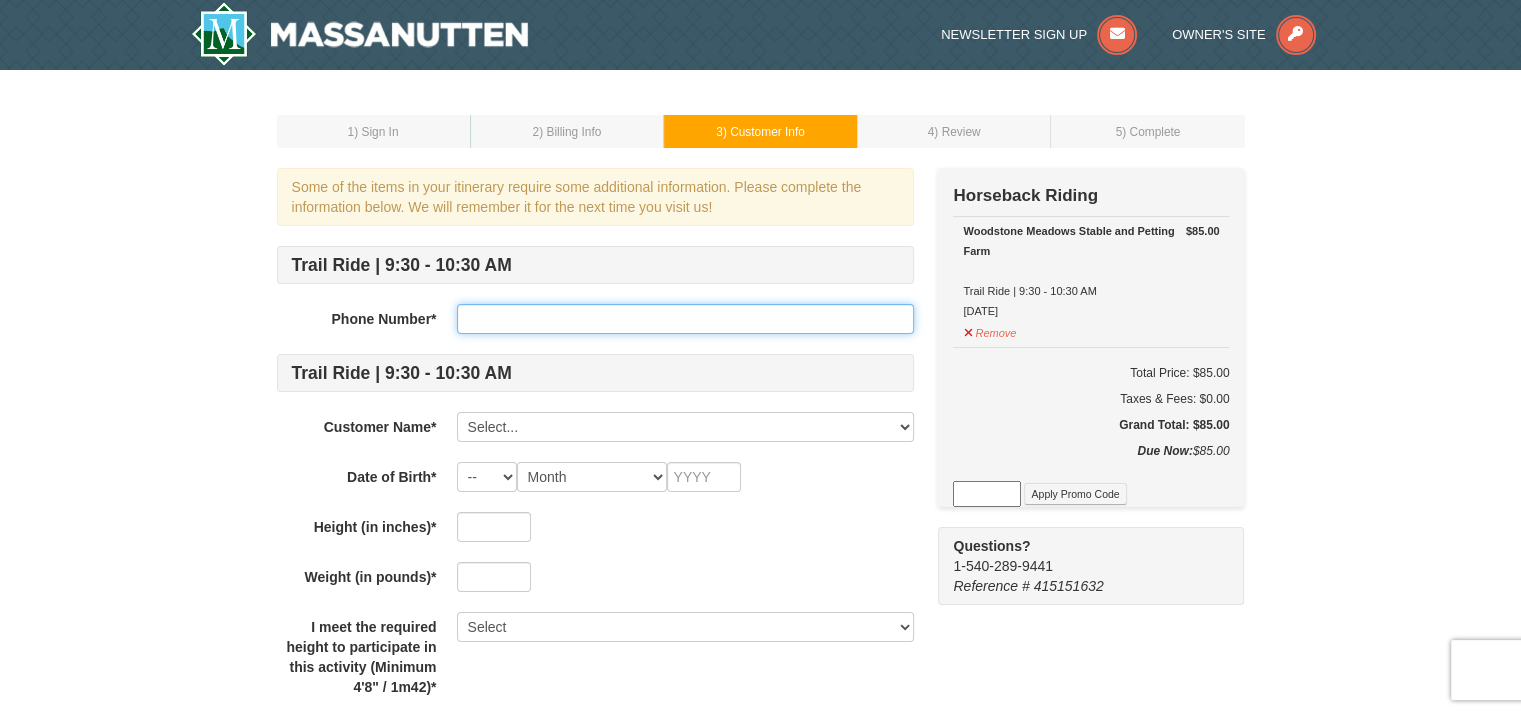 click at bounding box center (685, 319) 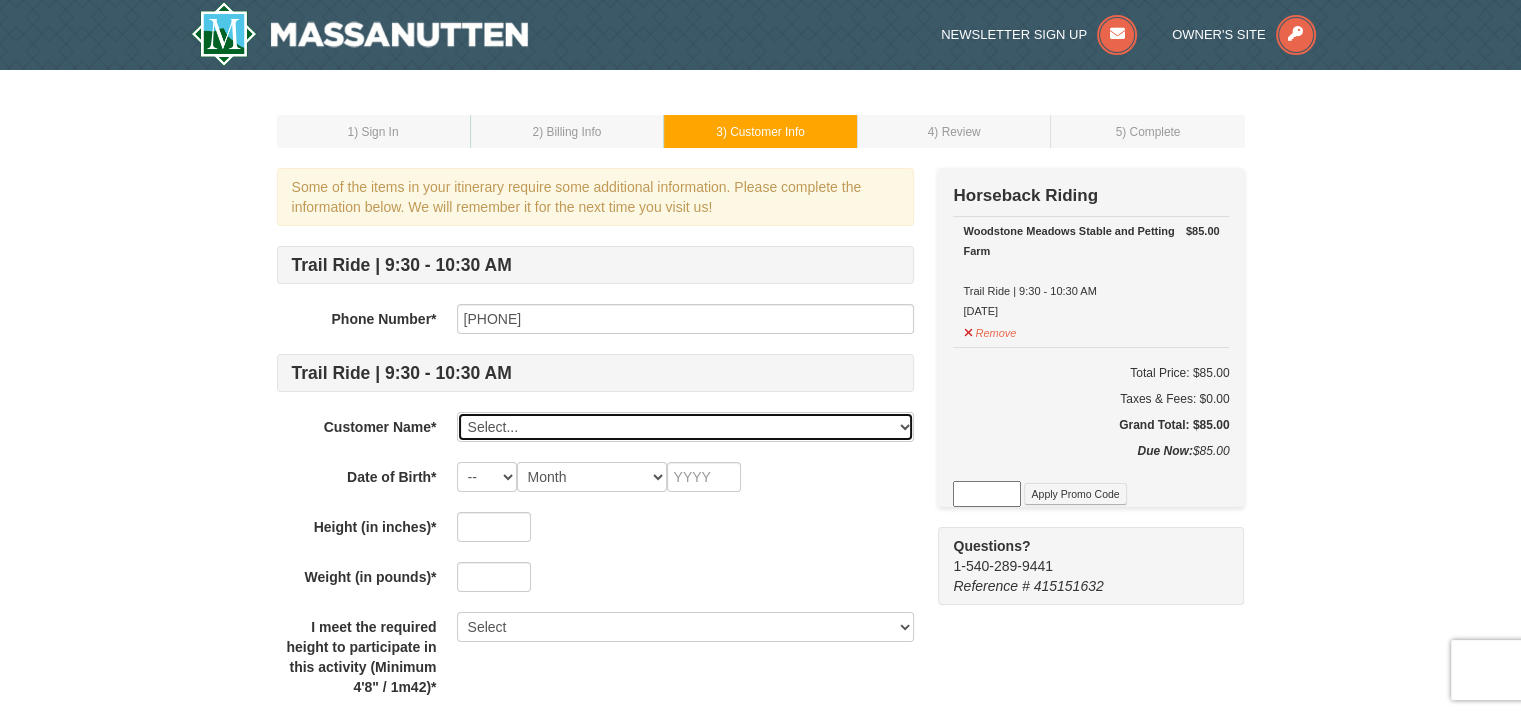 click on "Select... Rachel Patterson Add New..." at bounding box center (685, 427) 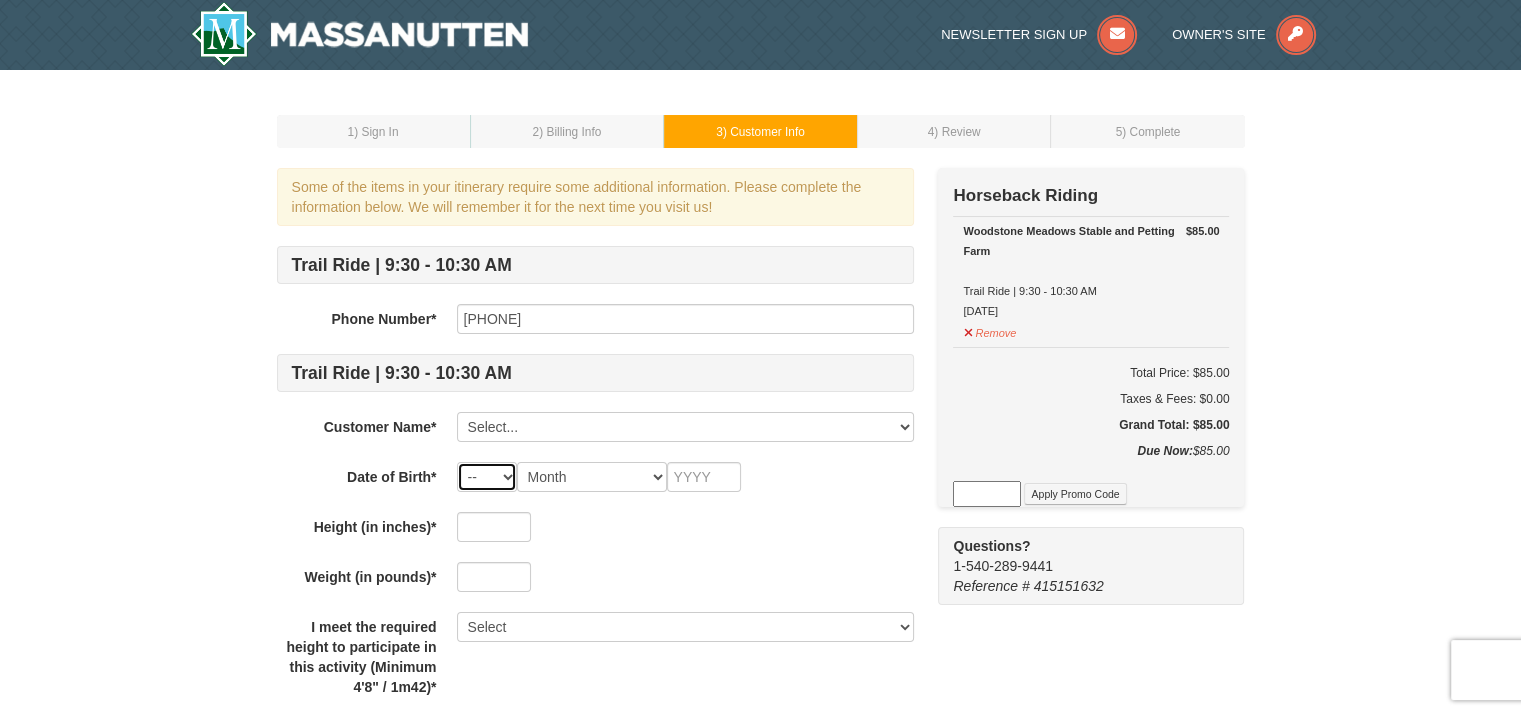 click on "-- 01 02 03 04 05 06 07 08 09 10 11 12 13 14 15 16 17 18 19 20 21 22 23 24 25 26 27 28 29 30 31" at bounding box center [487, 477] 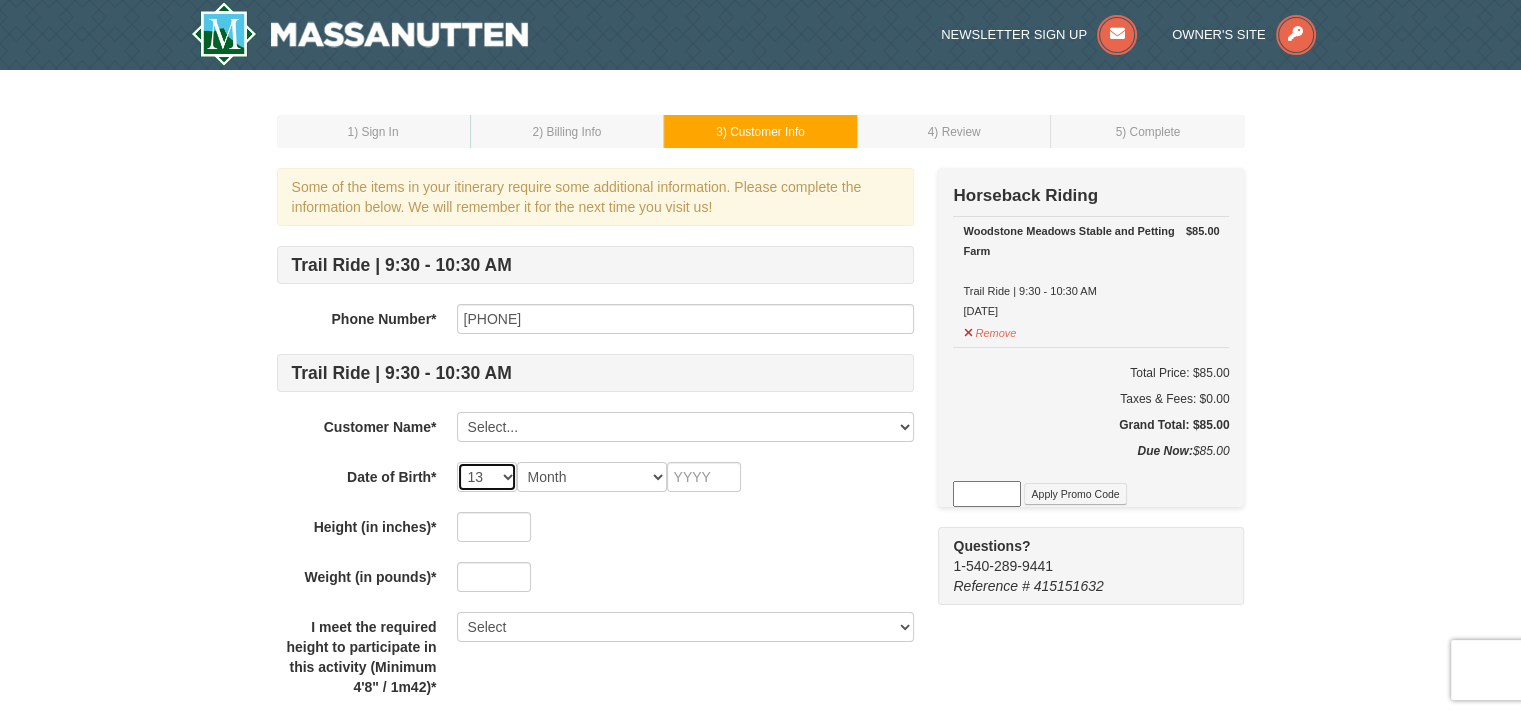 click on "-- 01 02 03 04 05 06 07 08 09 10 11 12 13 14 15 16 17 18 19 20 21 22 23 24 25 26 27 28 29 30 31" at bounding box center (487, 477) 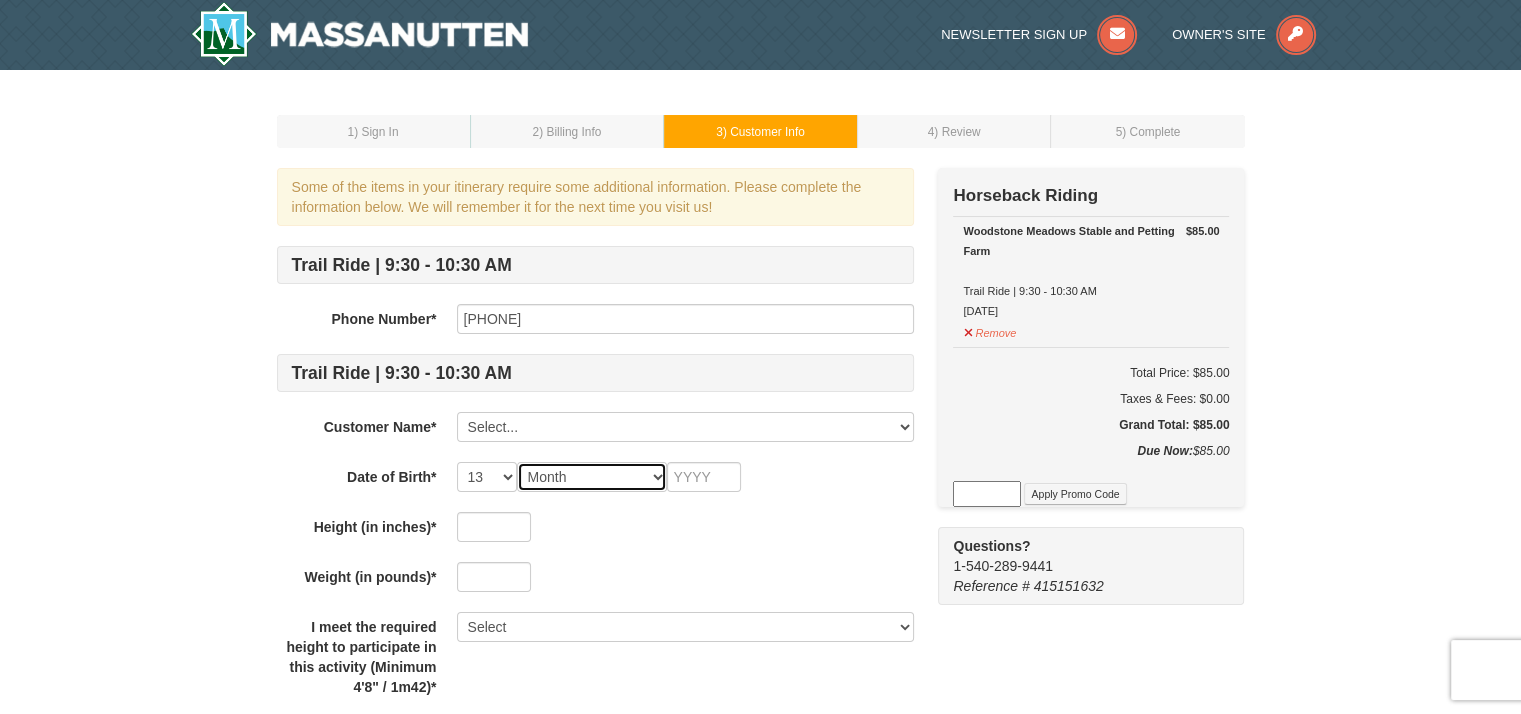 click on "Month January February March April May June July August September October November December" at bounding box center [592, 477] 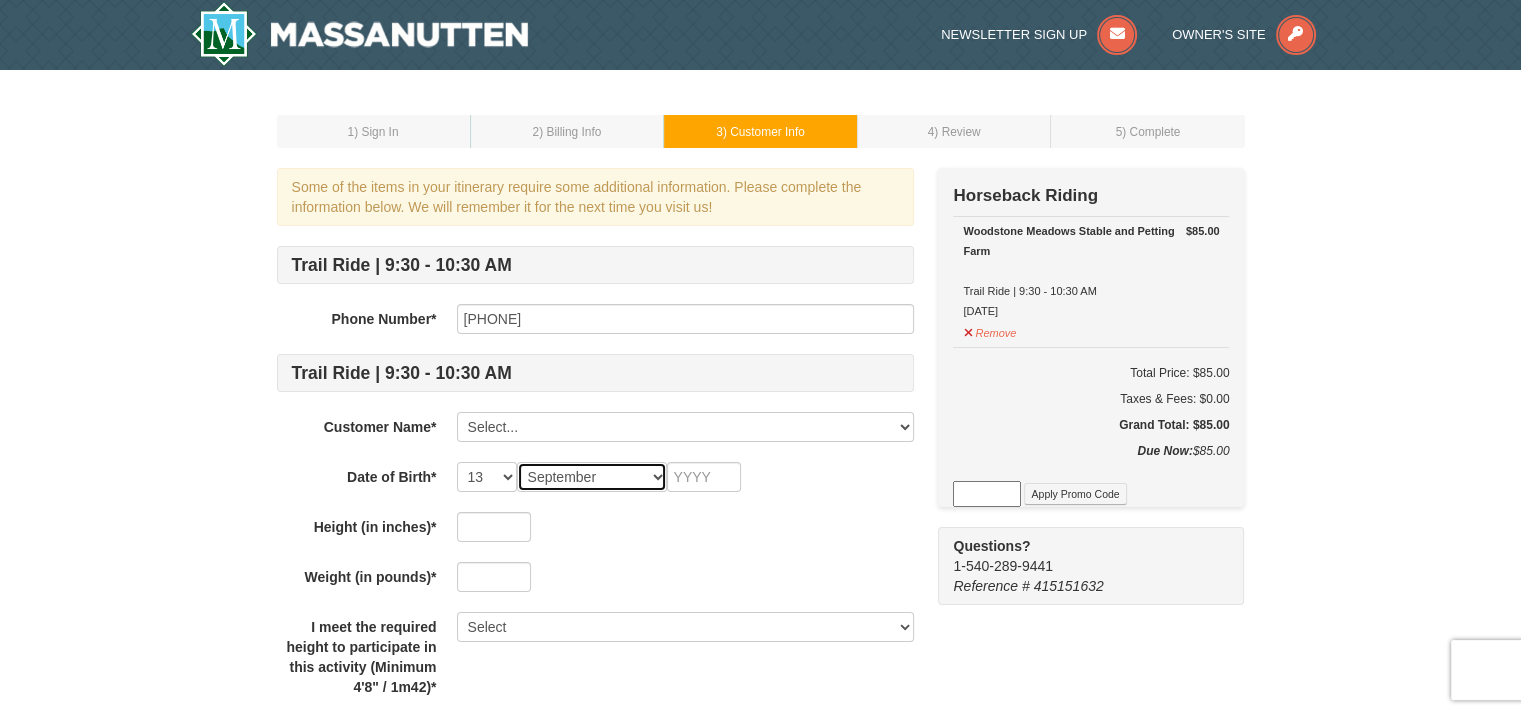 click on "Month January February March April May June July August September October November December" at bounding box center [592, 477] 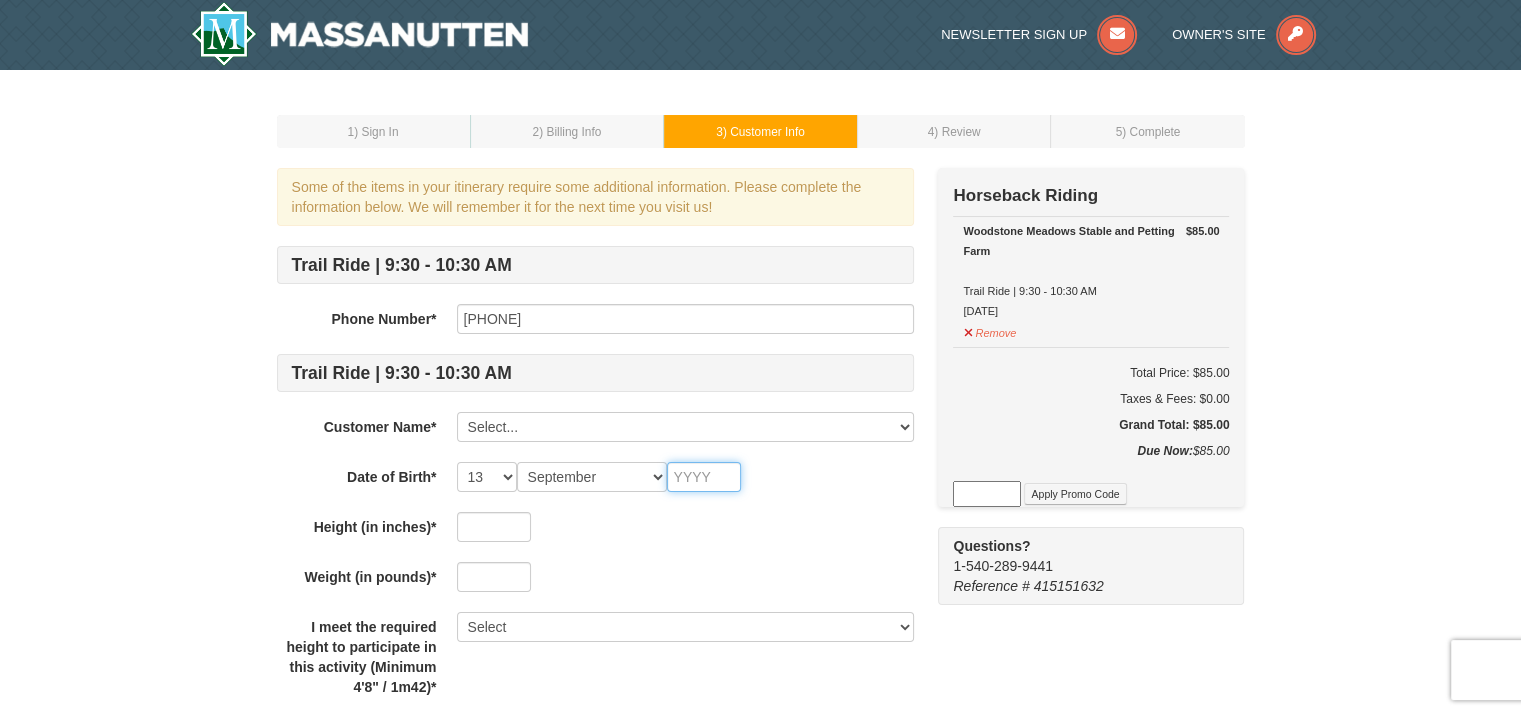 click at bounding box center (704, 477) 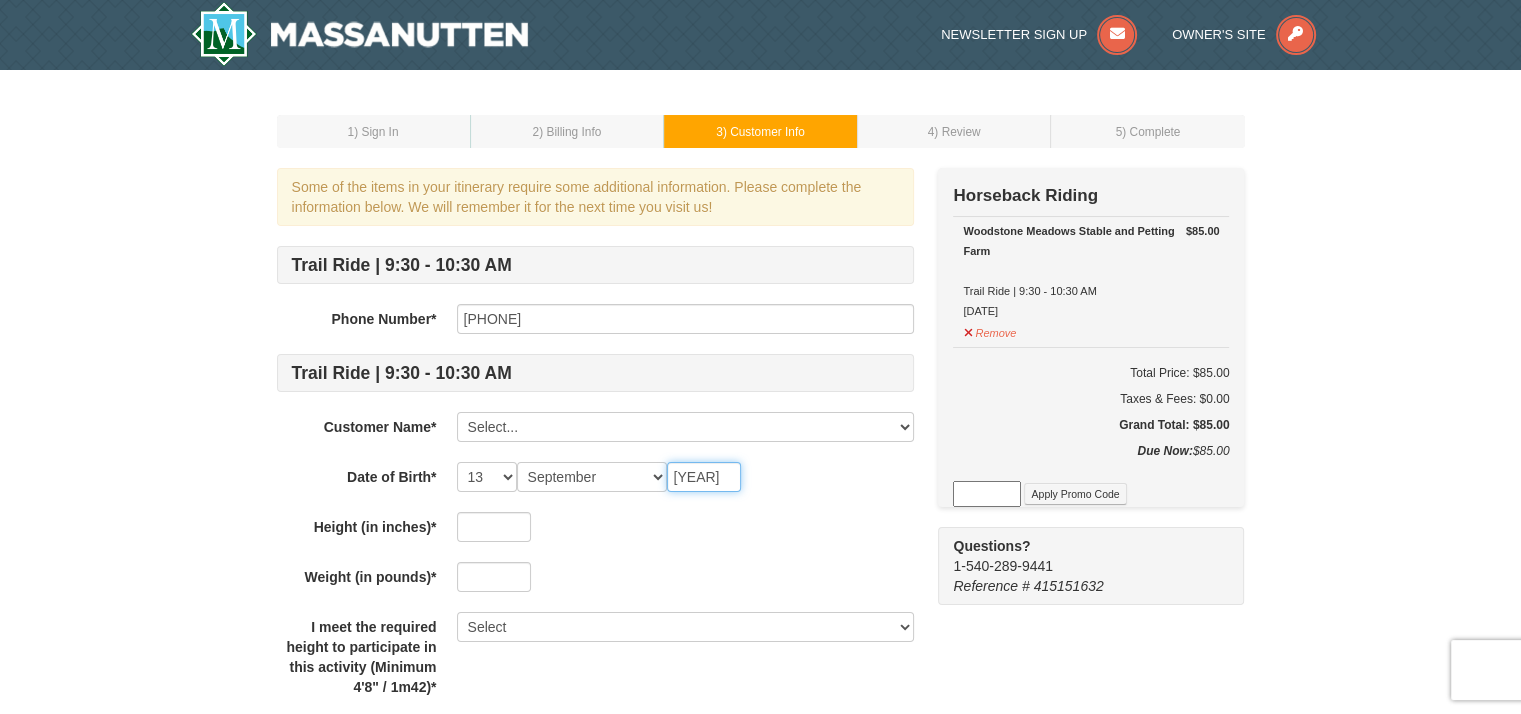 type on "1993" 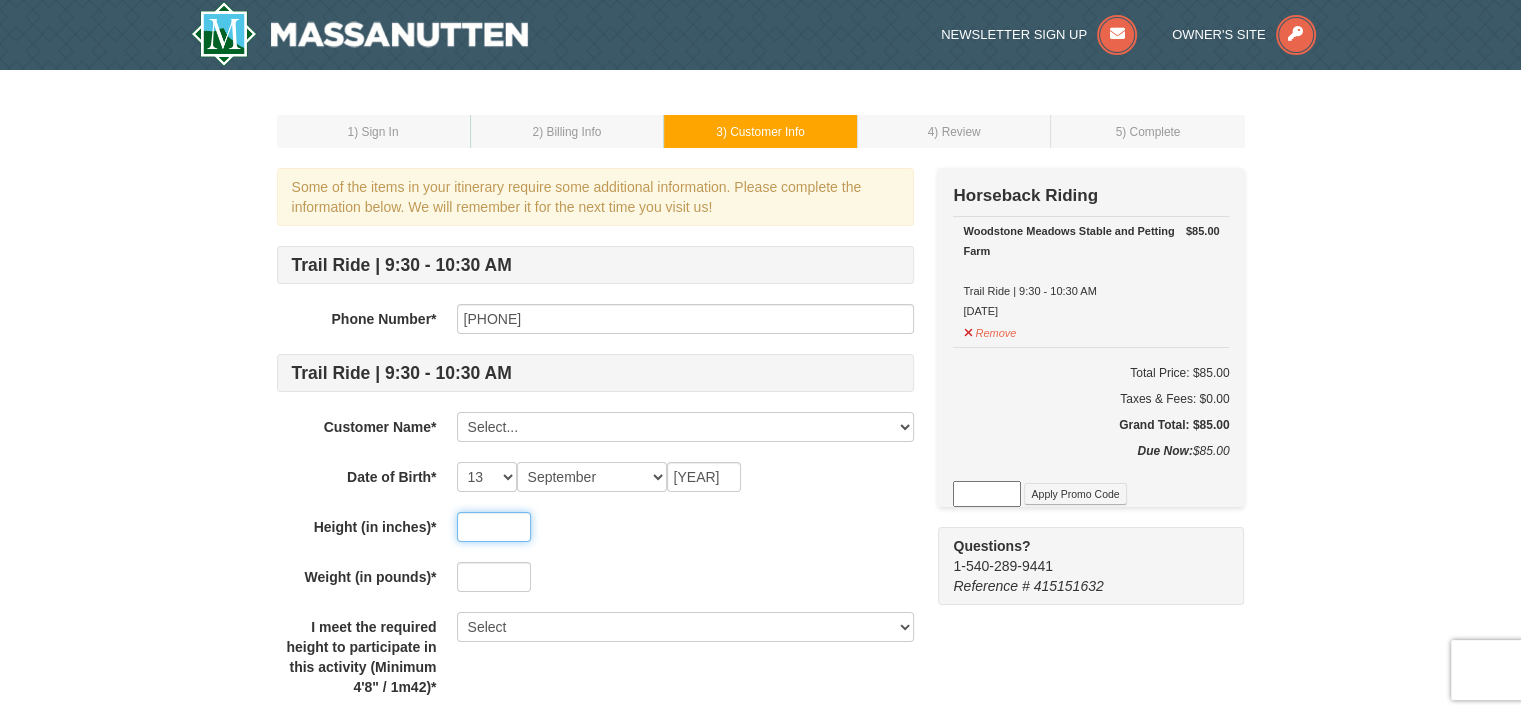click at bounding box center [494, 527] 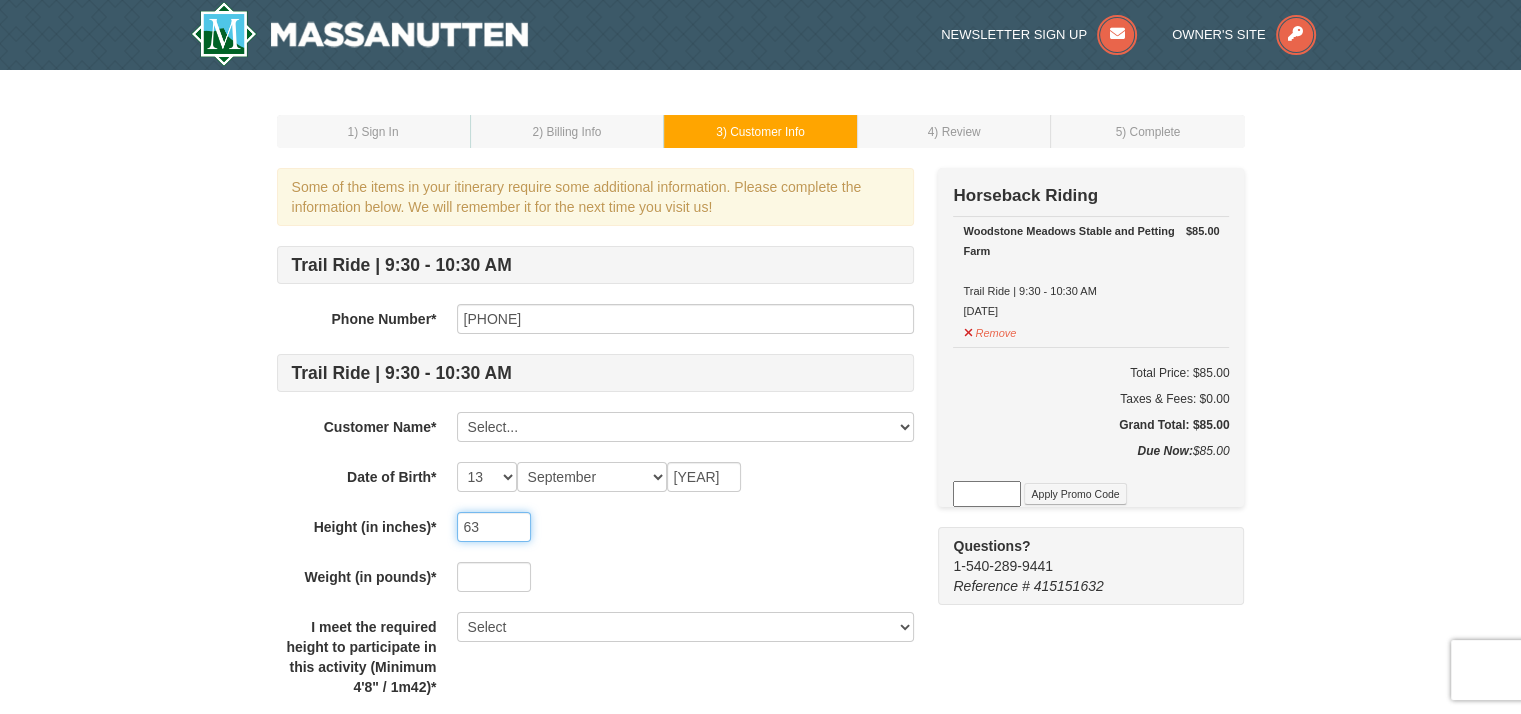 type on "63" 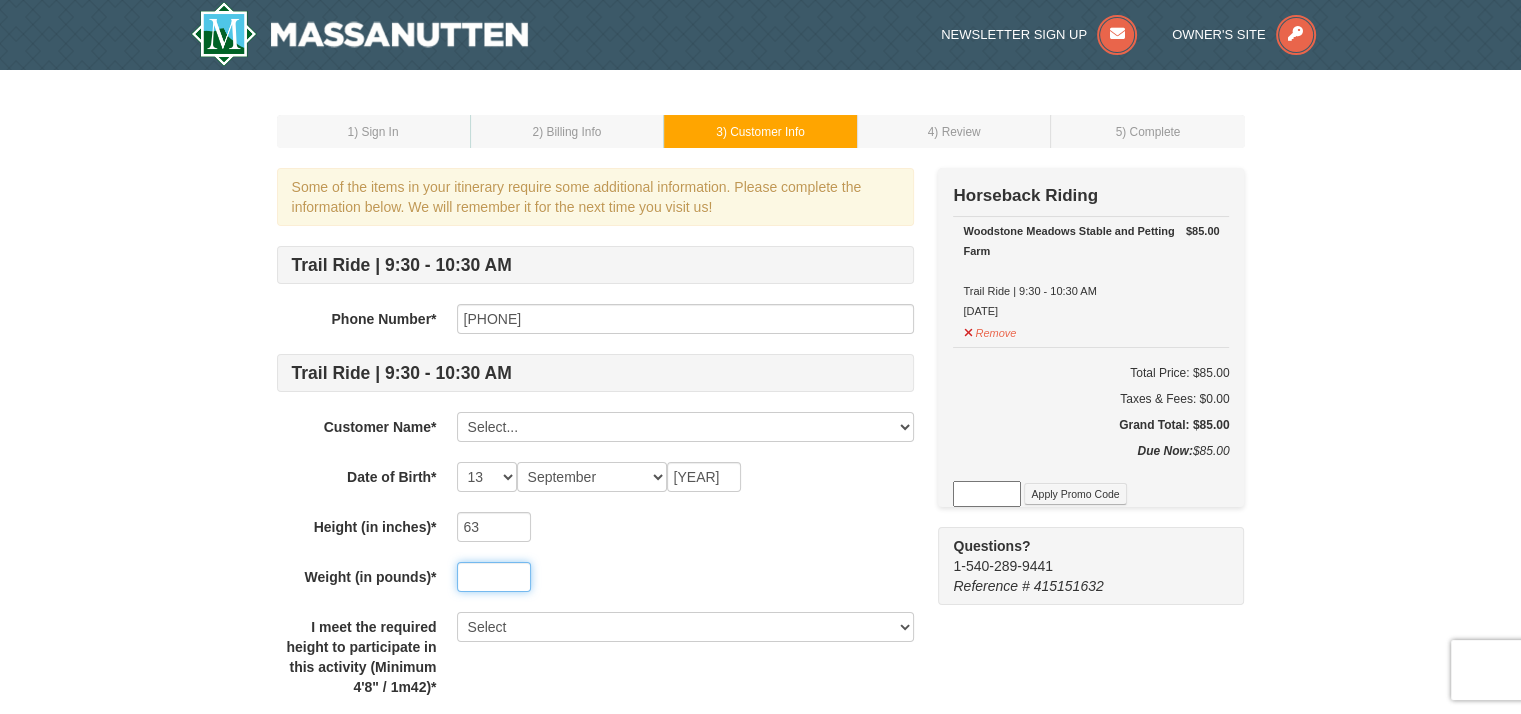 click at bounding box center (494, 577) 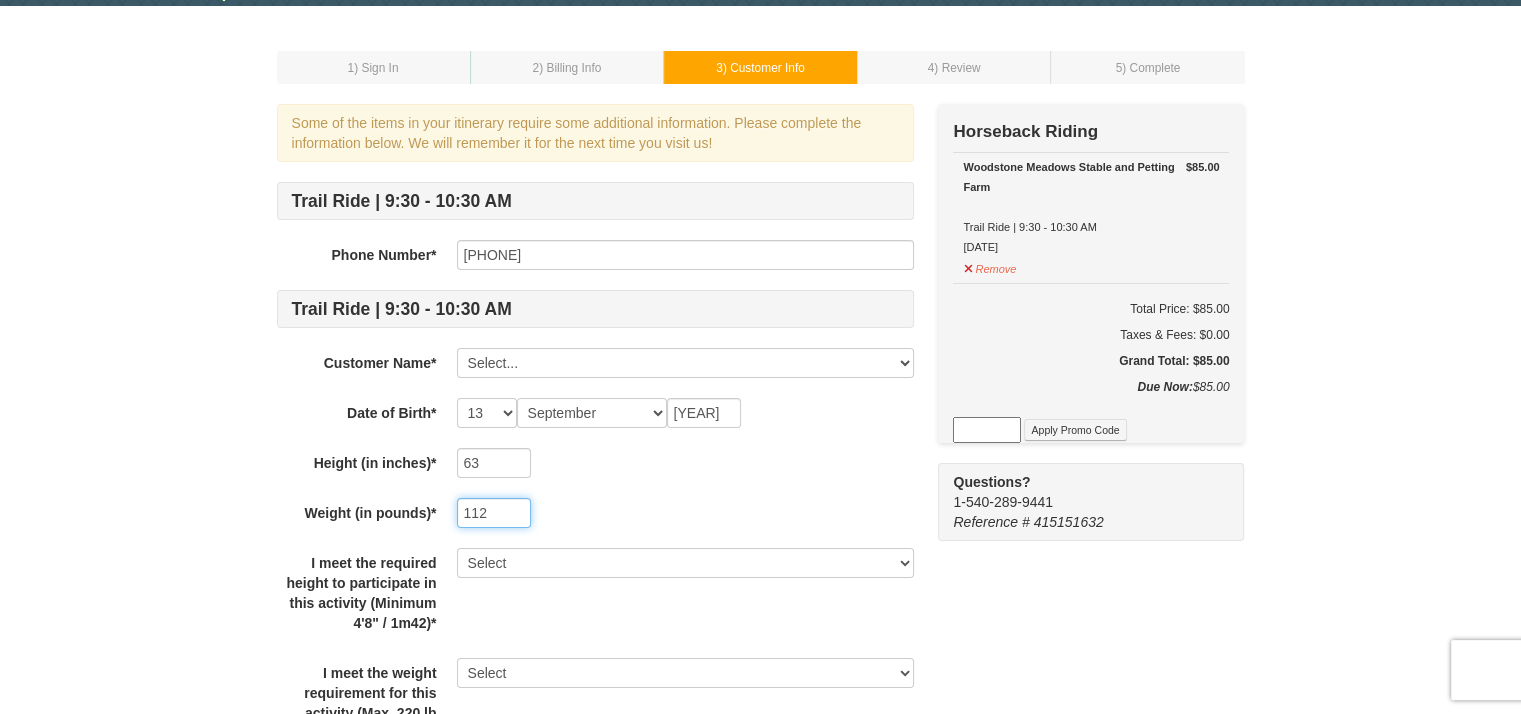 scroll, scrollTop: 100, scrollLeft: 0, axis: vertical 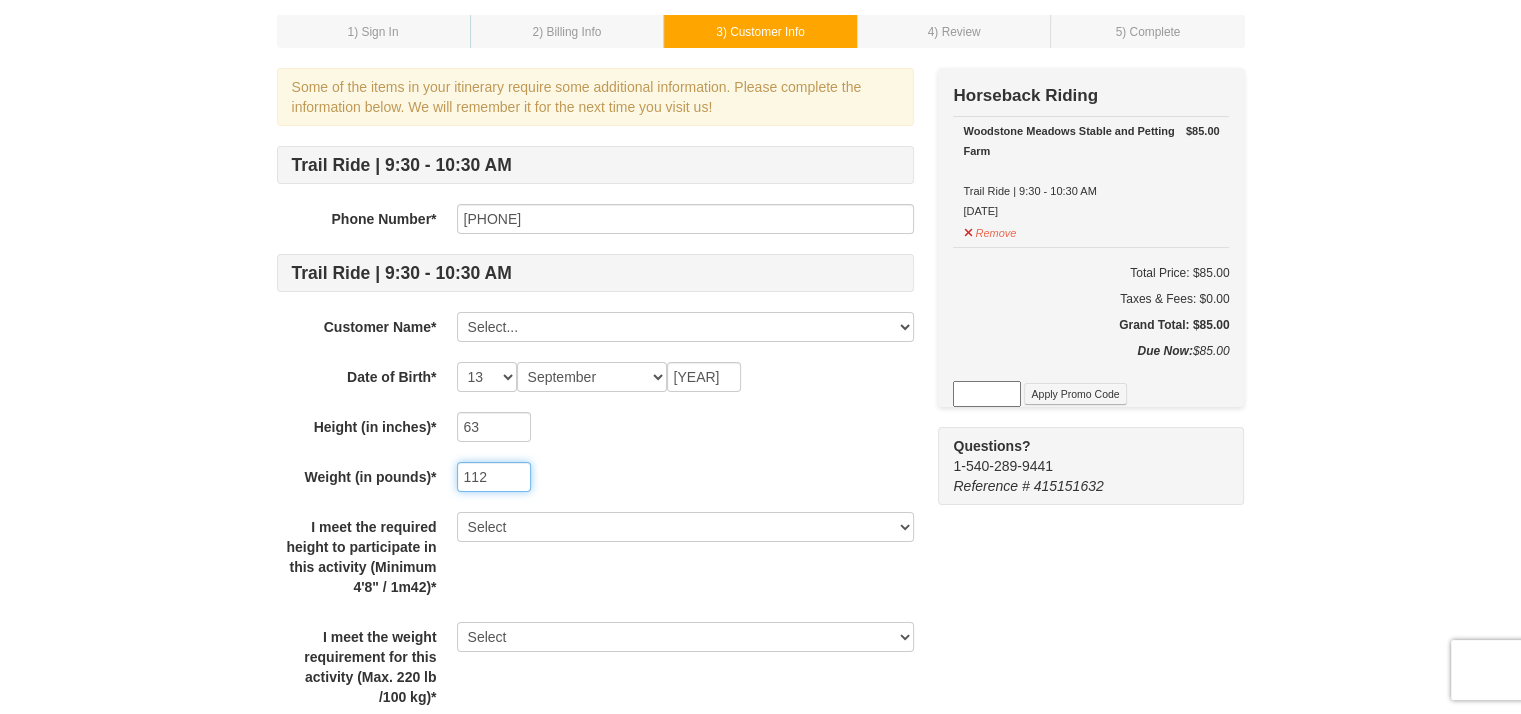 type on "112" 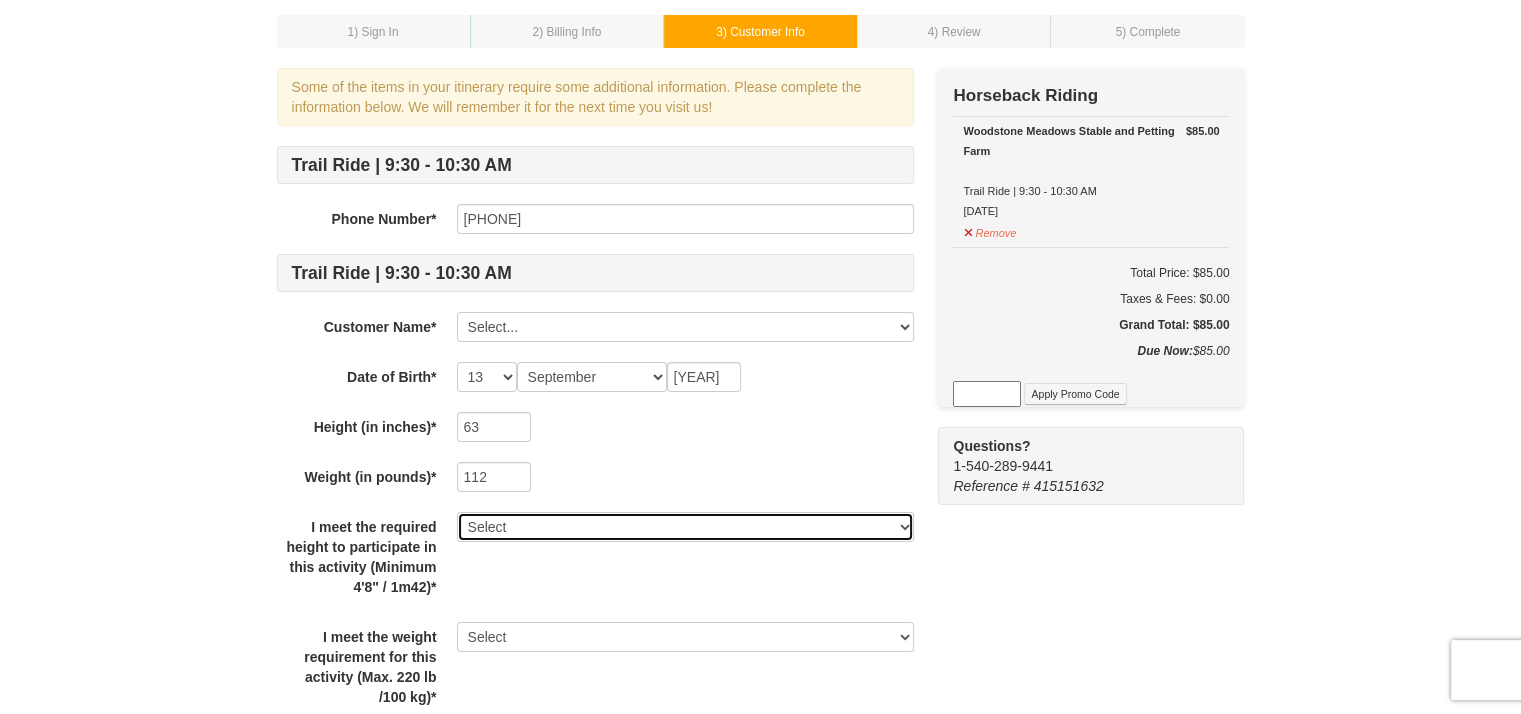 click on "Select Yes" at bounding box center [685, 527] 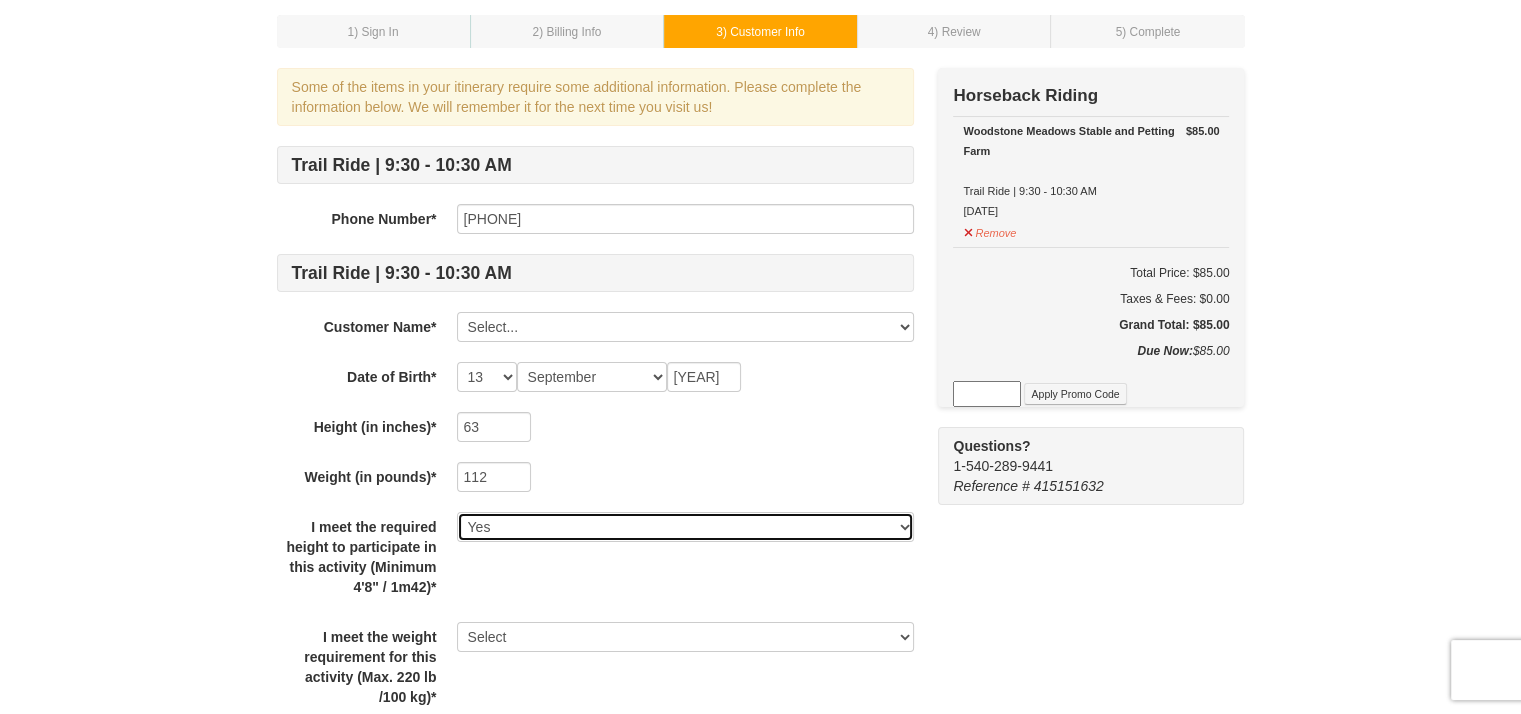 click on "Select Yes" at bounding box center (685, 527) 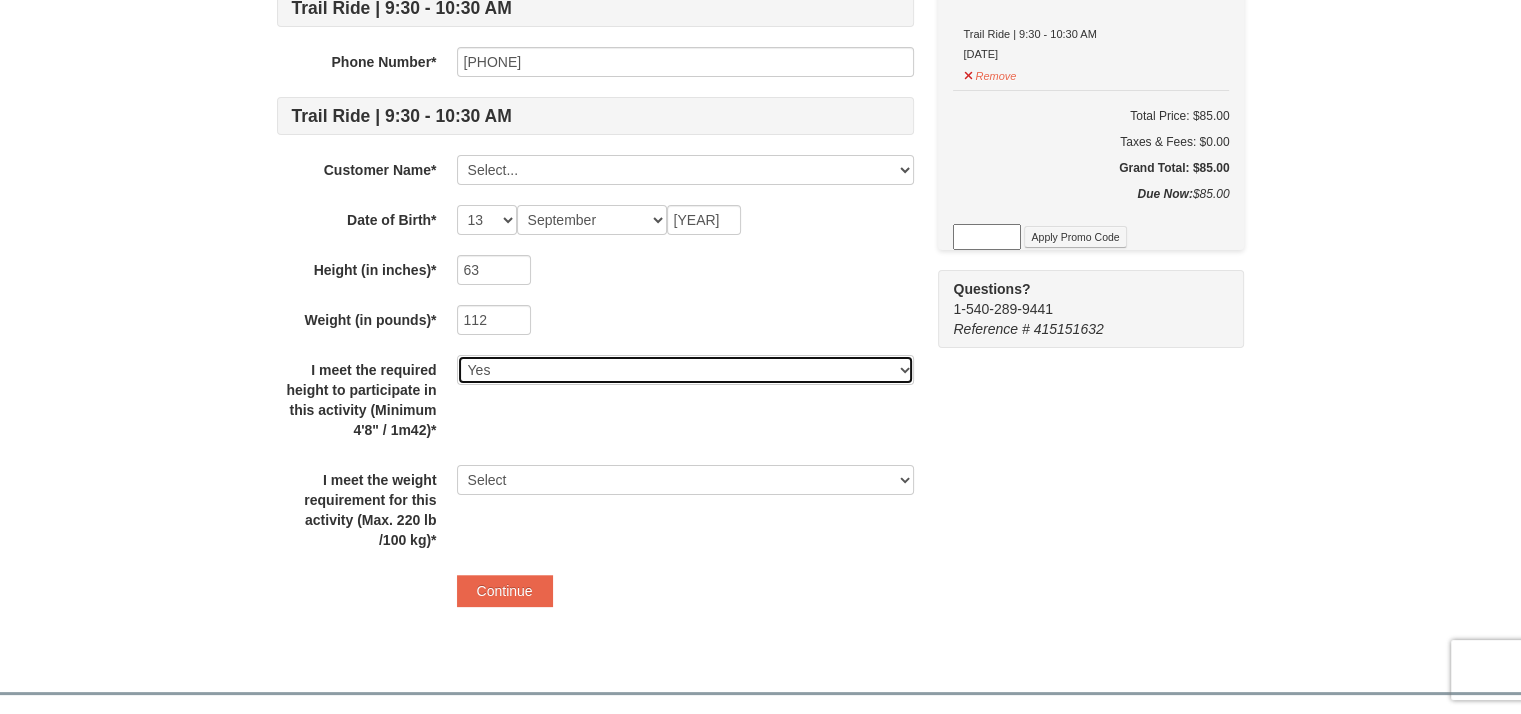 scroll, scrollTop: 300, scrollLeft: 0, axis: vertical 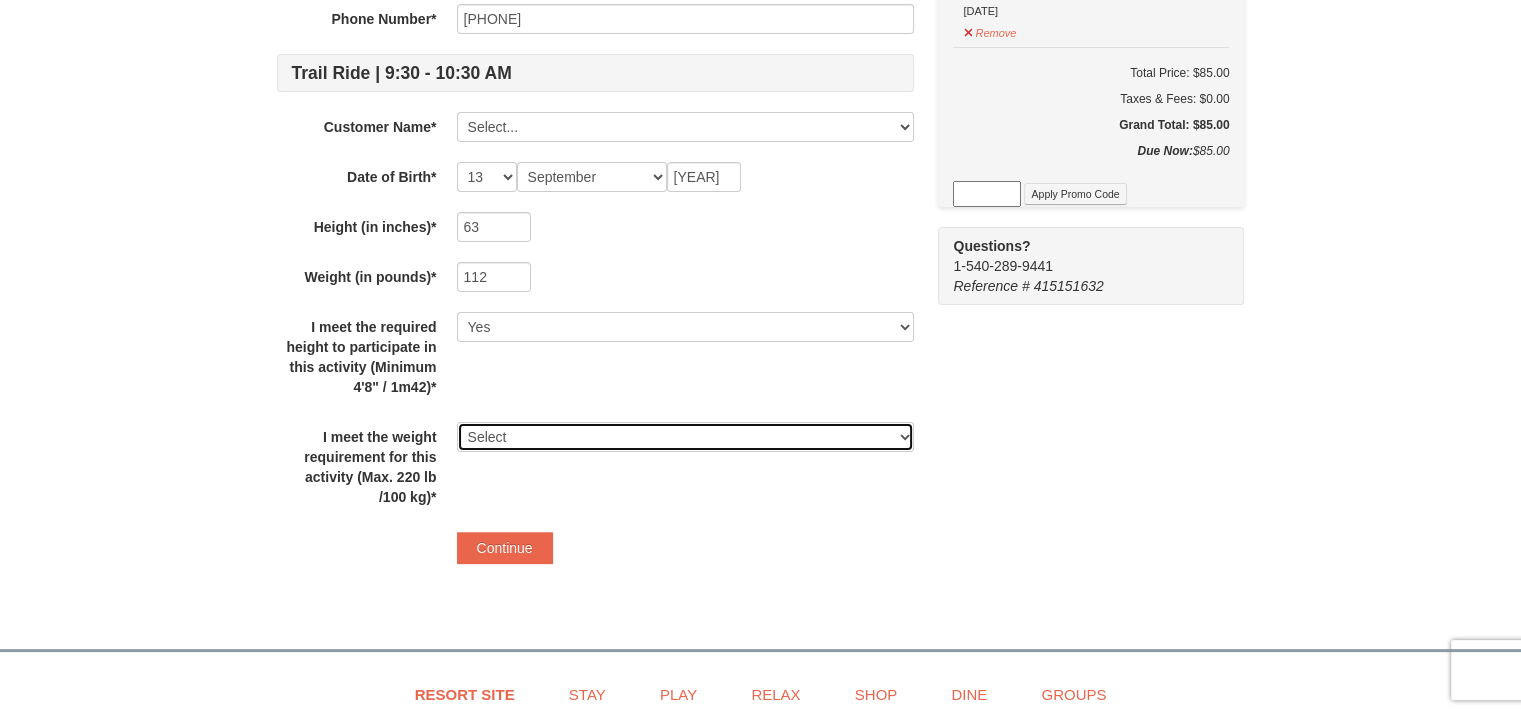 click on "Select Yes" at bounding box center (685, 437) 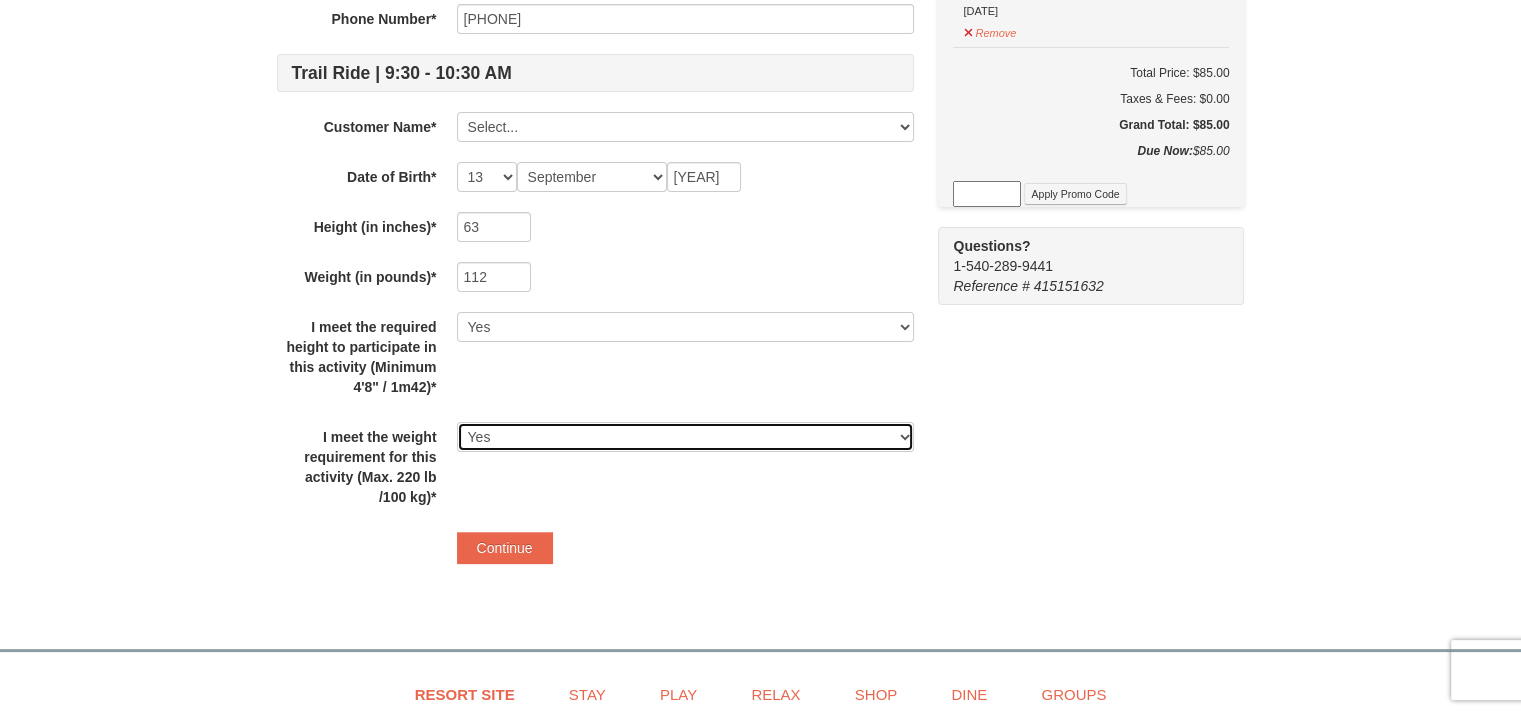 click on "Select Yes" at bounding box center (685, 437) 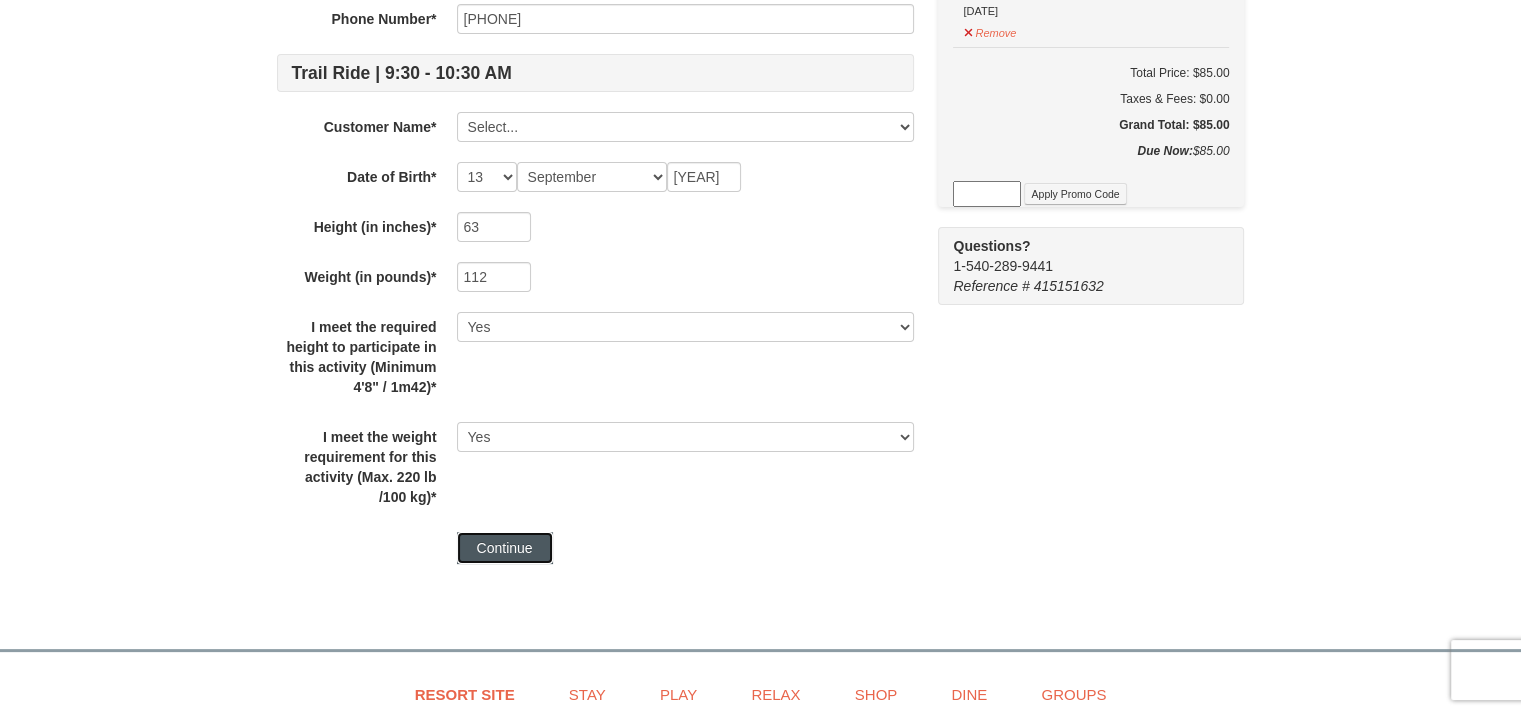 click on "Continue" at bounding box center (505, 548) 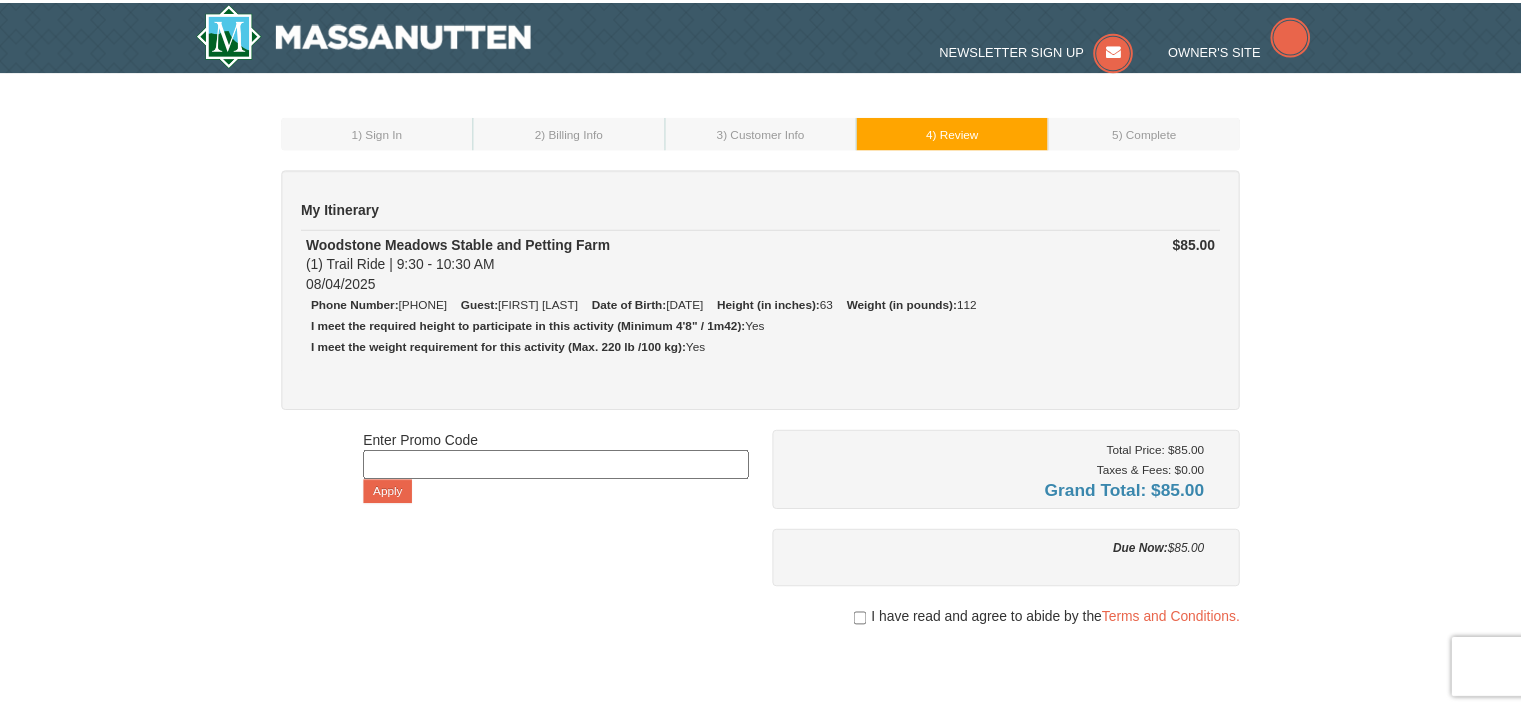 scroll, scrollTop: 0, scrollLeft: 0, axis: both 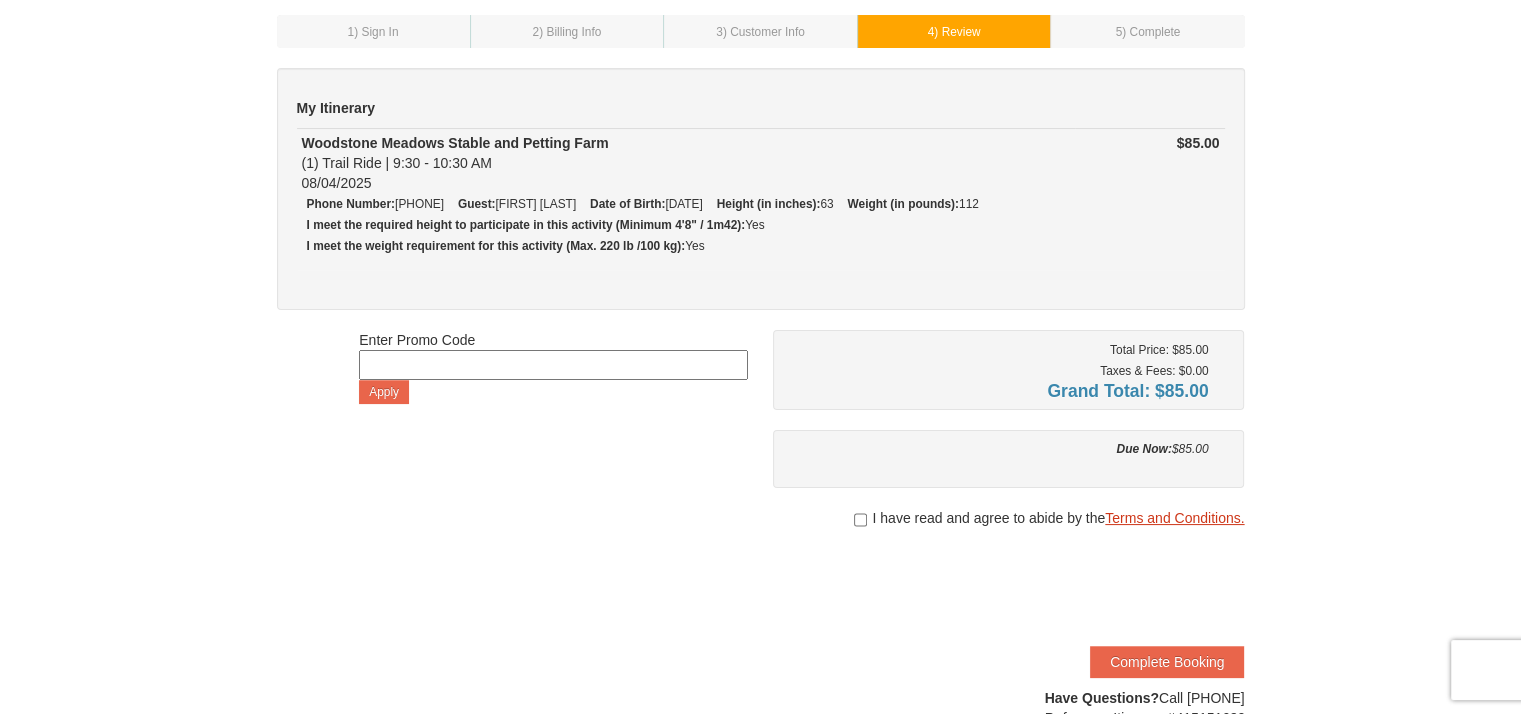click on "Terms and Conditions." at bounding box center (1174, 518) 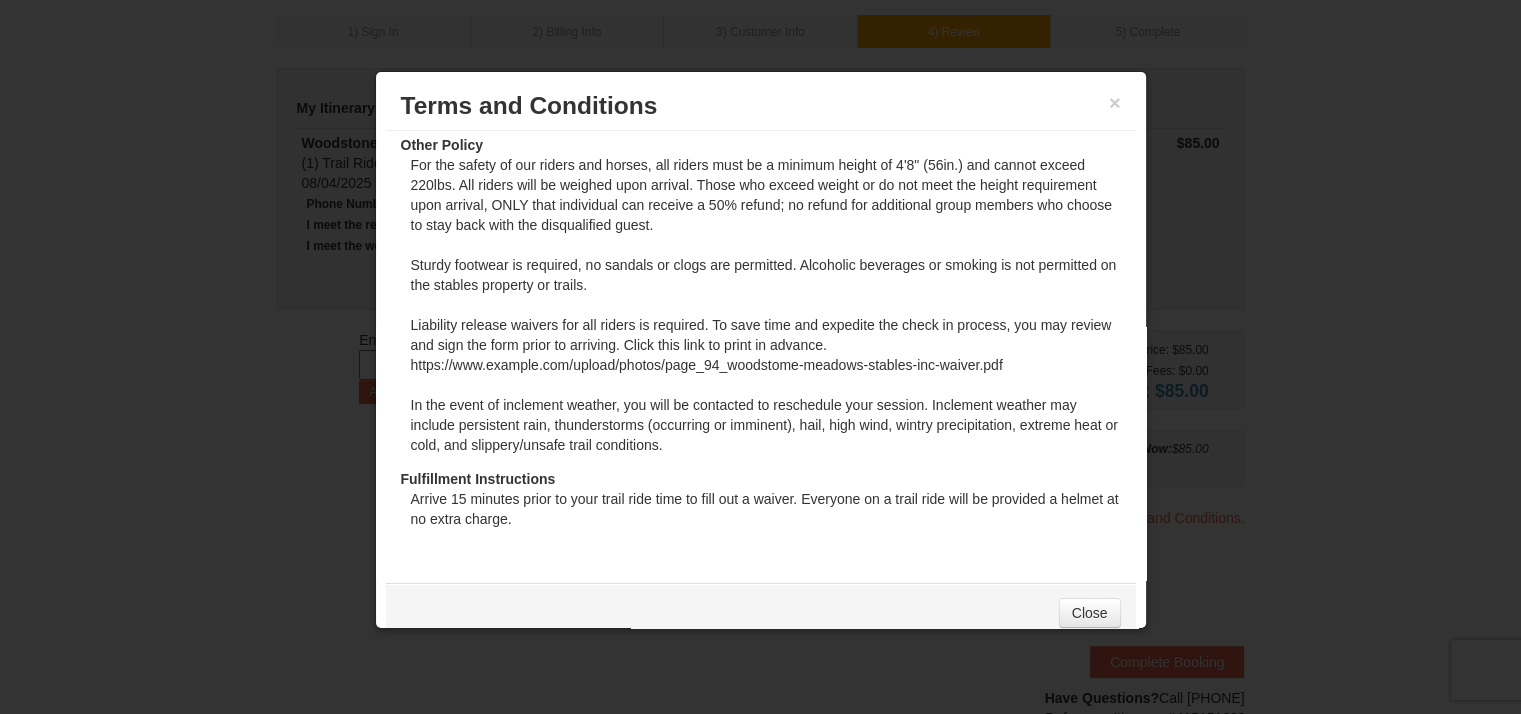 scroll, scrollTop: 184, scrollLeft: 0, axis: vertical 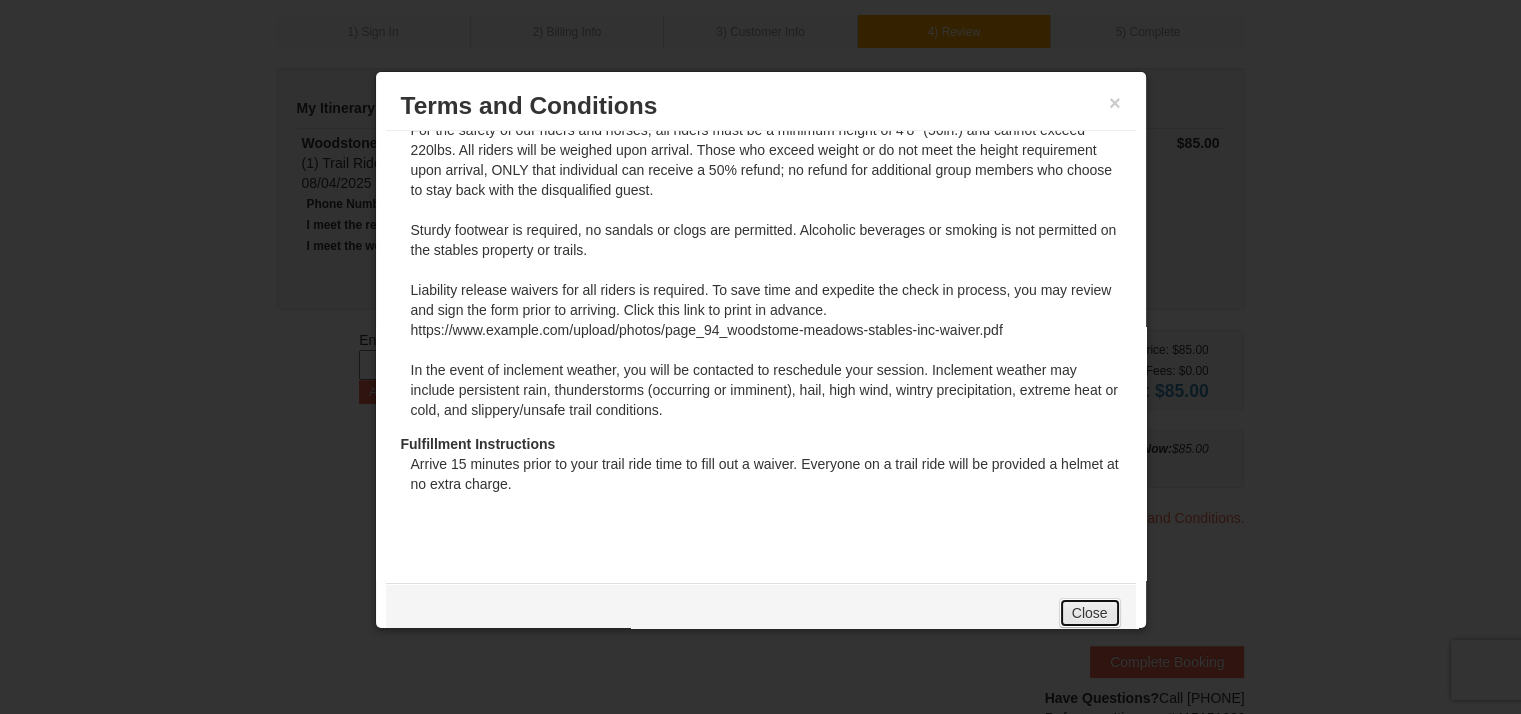 click on "Close" at bounding box center (1090, 613) 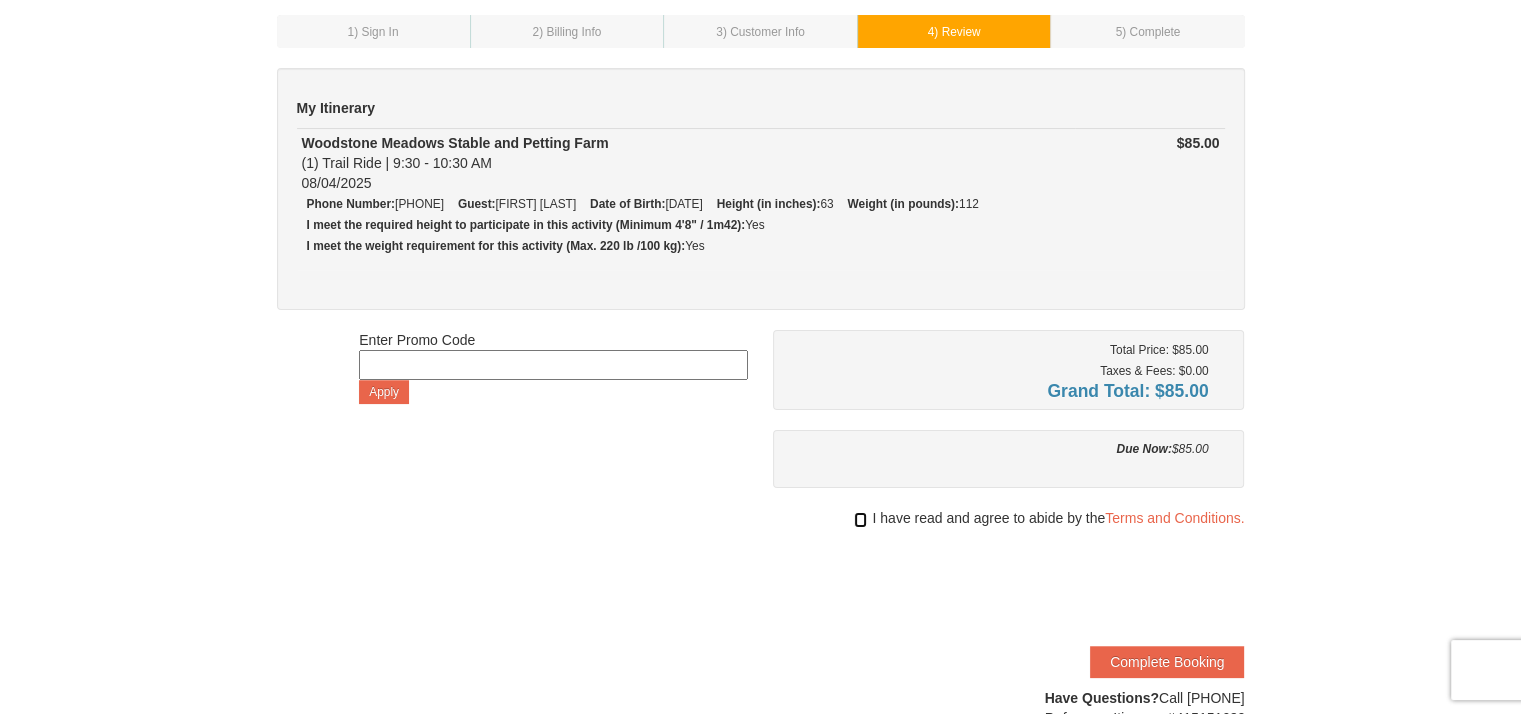 click at bounding box center (860, 520) 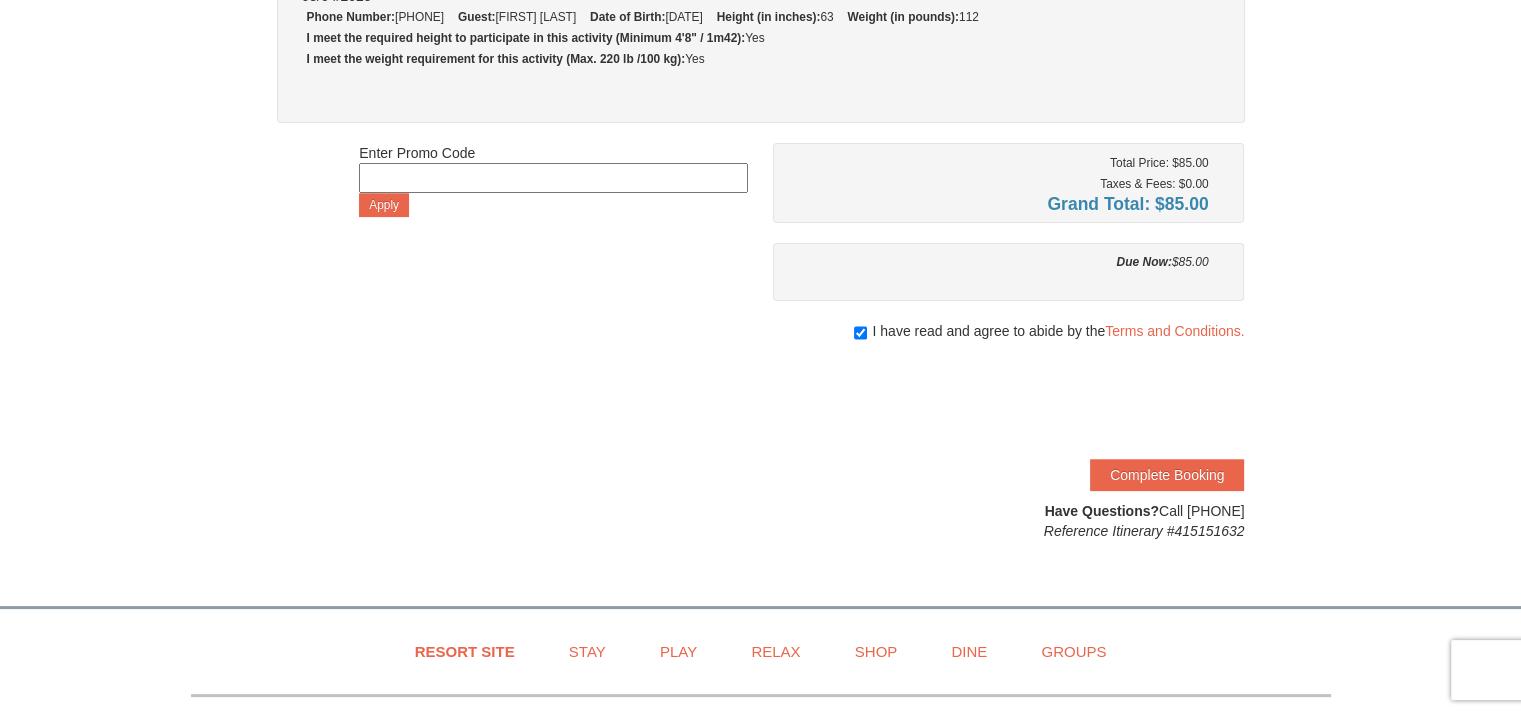 scroll, scrollTop: 300, scrollLeft: 0, axis: vertical 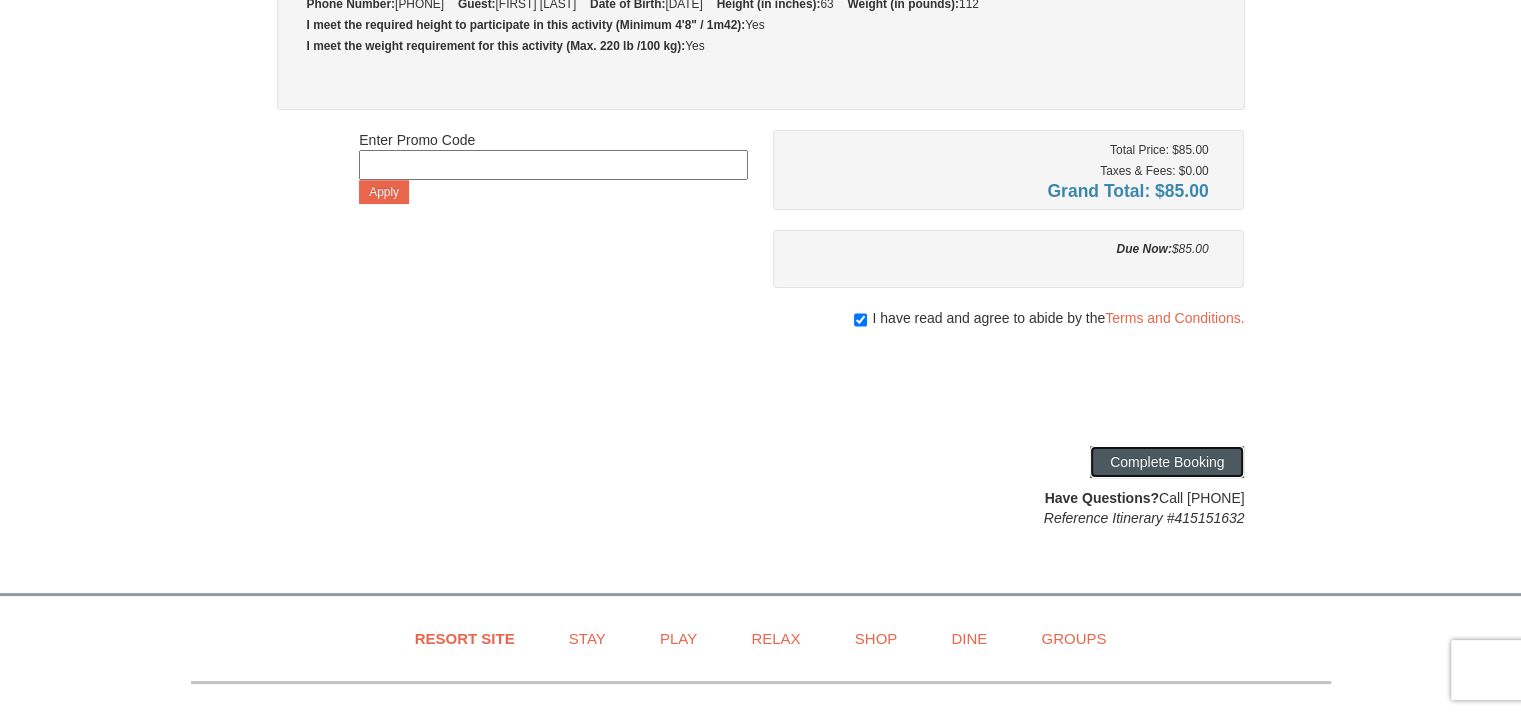 click on "Complete Booking" at bounding box center [1167, 462] 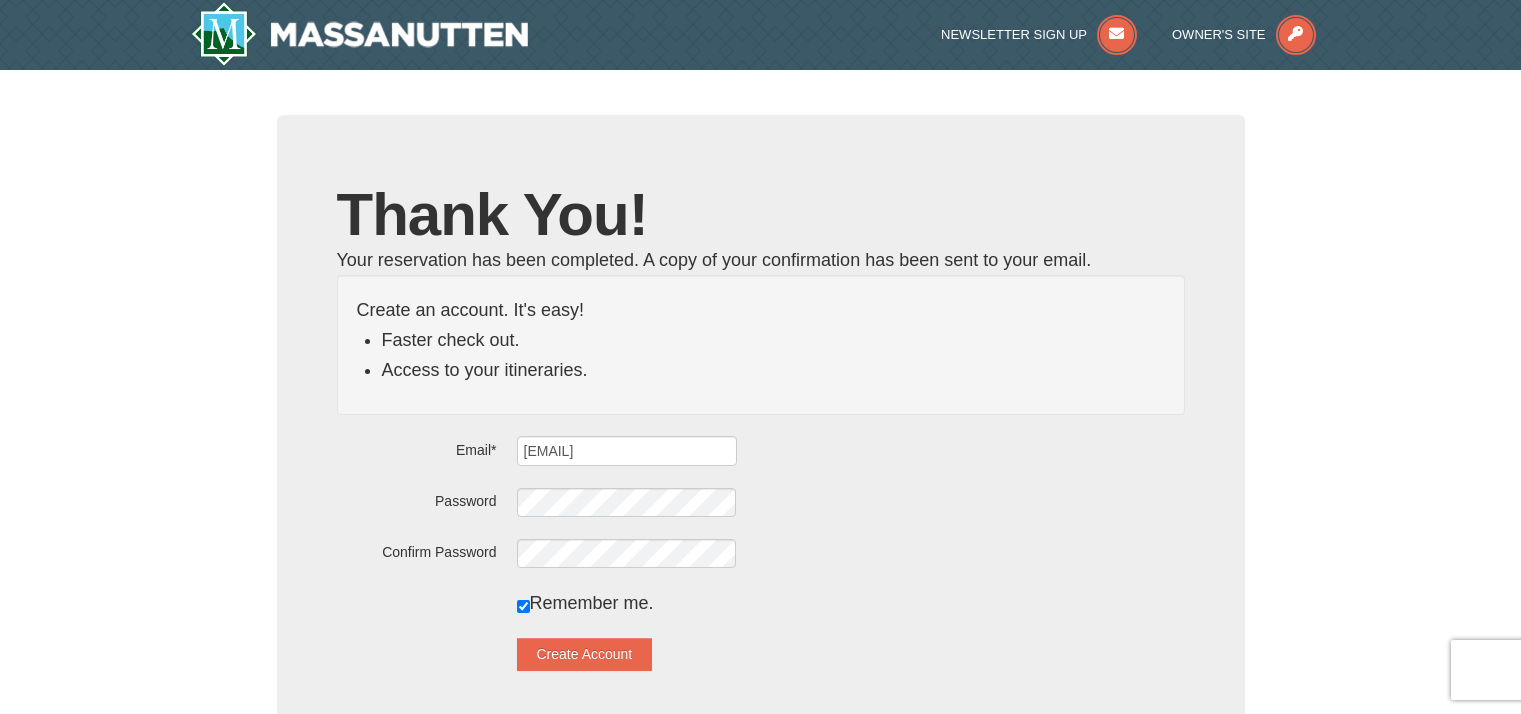 scroll, scrollTop: 0, scrollLeft: 0, axis: both 